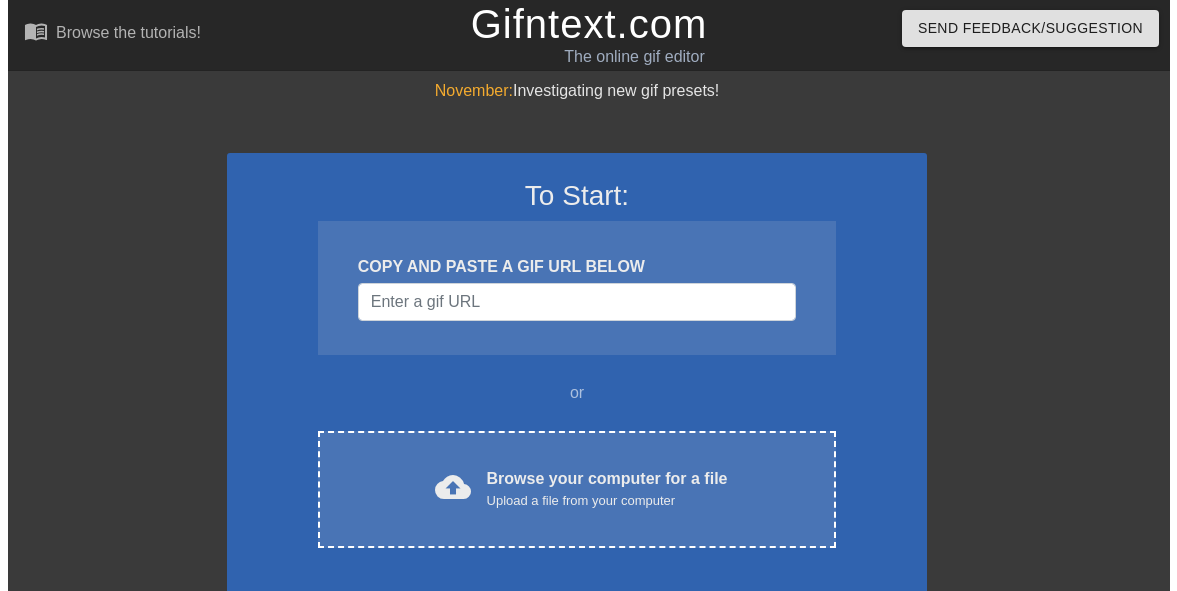 scroll, scrollTop: 0, scrollLeft: 0, axis: both 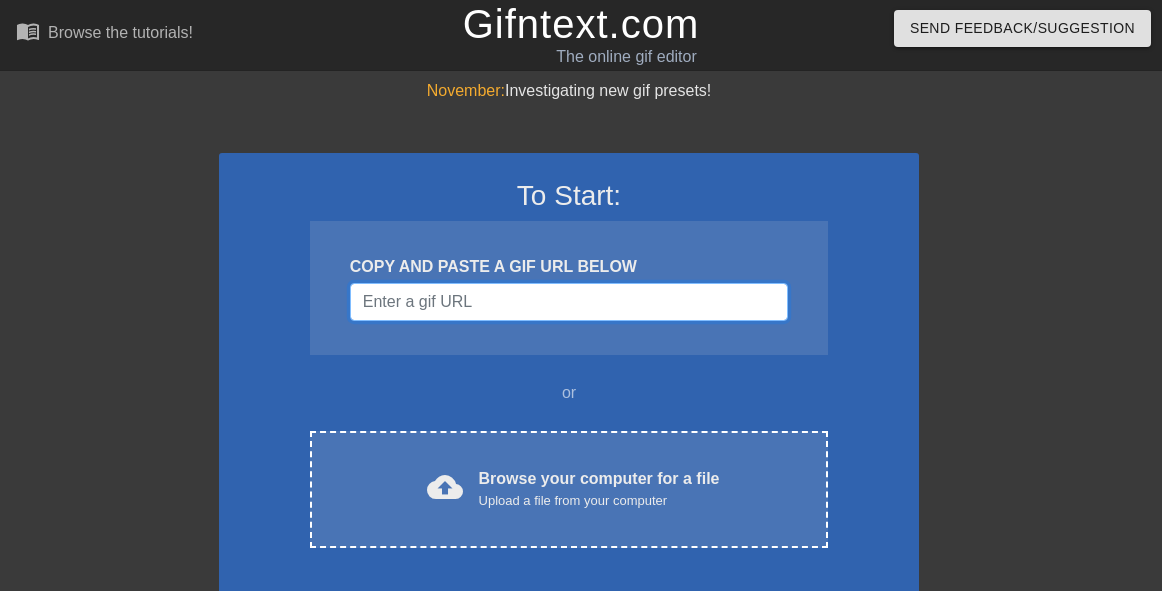 click at bounding box center [569, 302] 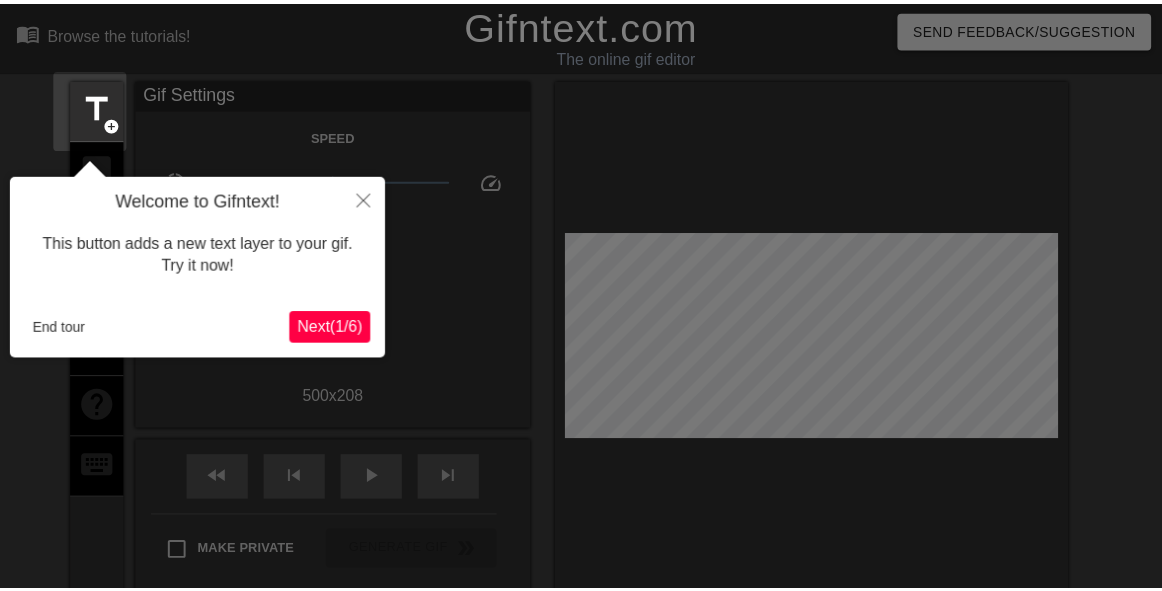 scroll, scrollTop: 49, scrollLeft: 0, axis: vertical 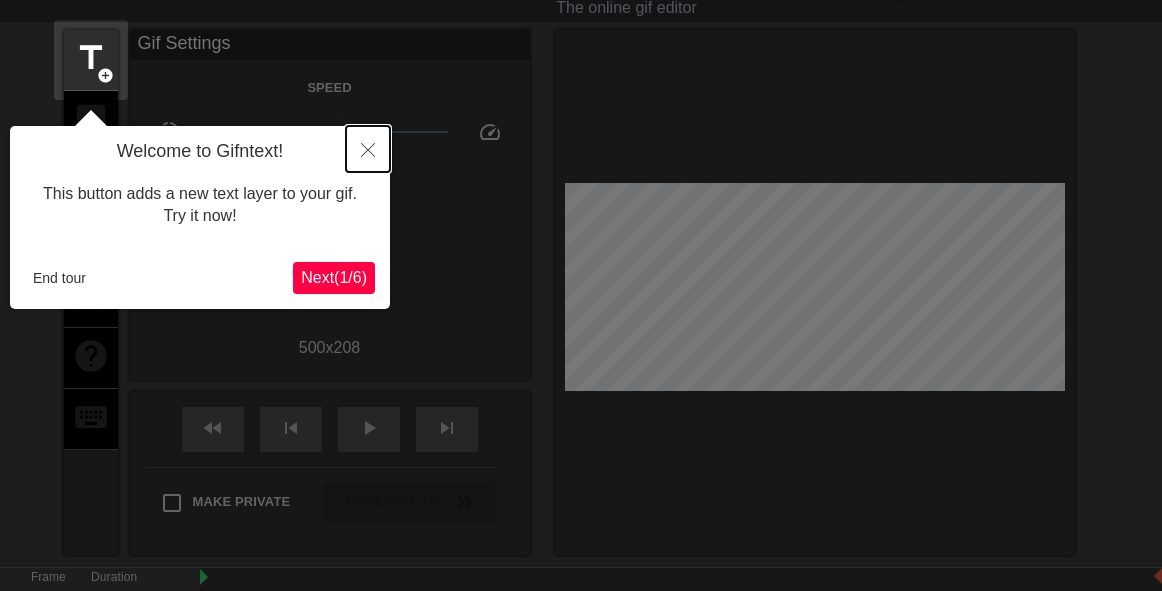 click 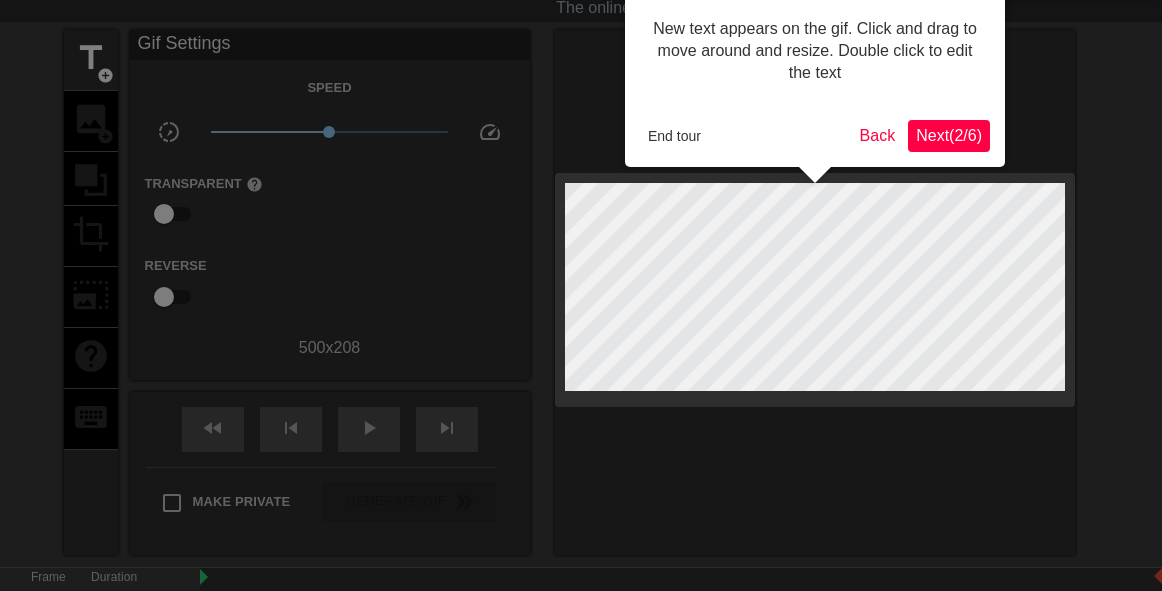 scroll, scrollTop: 0, scrollLeft: 0, axis: both 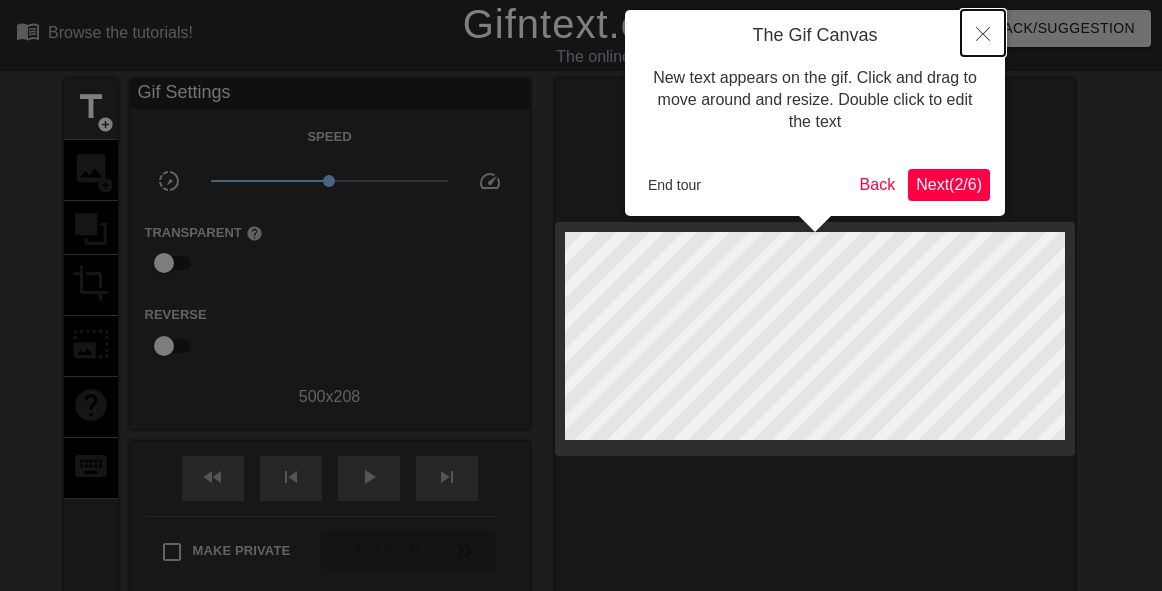 click 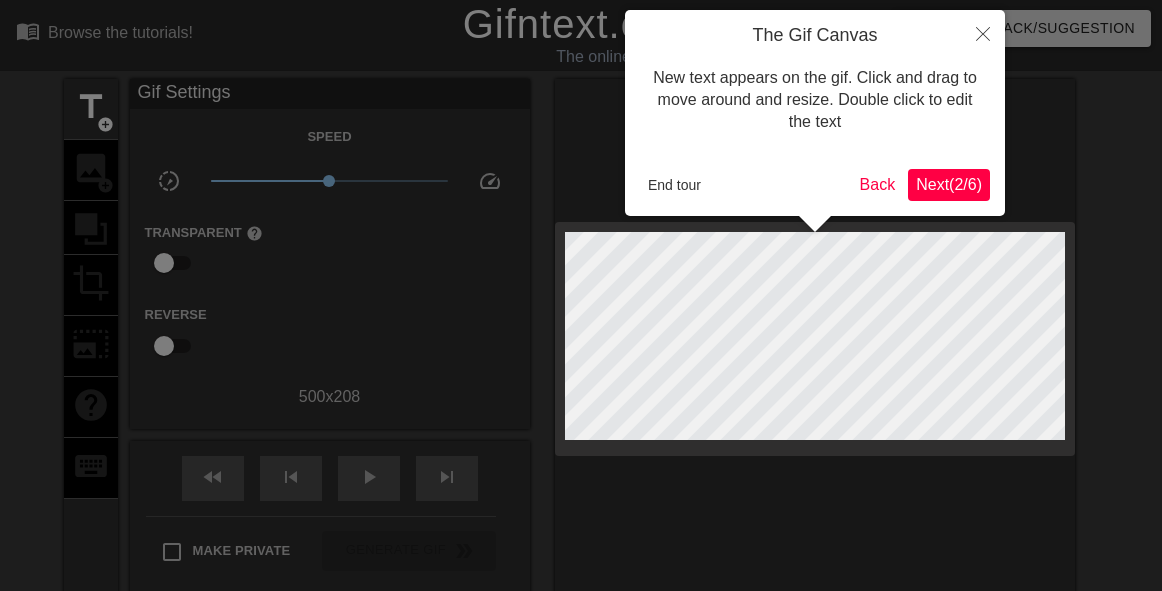 scroll, scrollTop: 49, scrollLeft: 0, axis: vertical 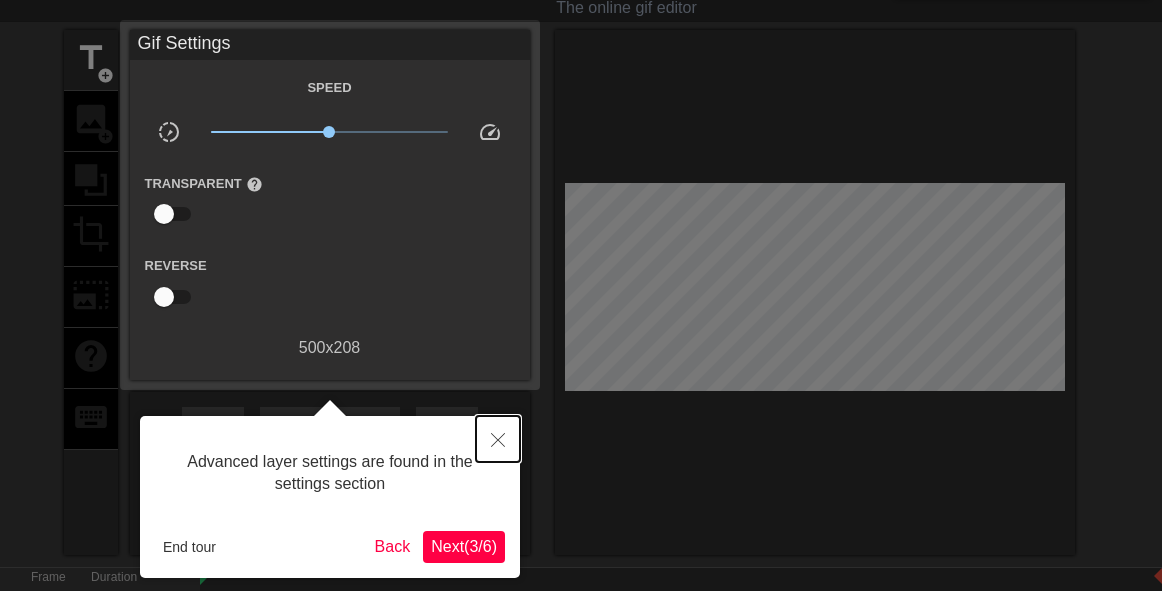 click 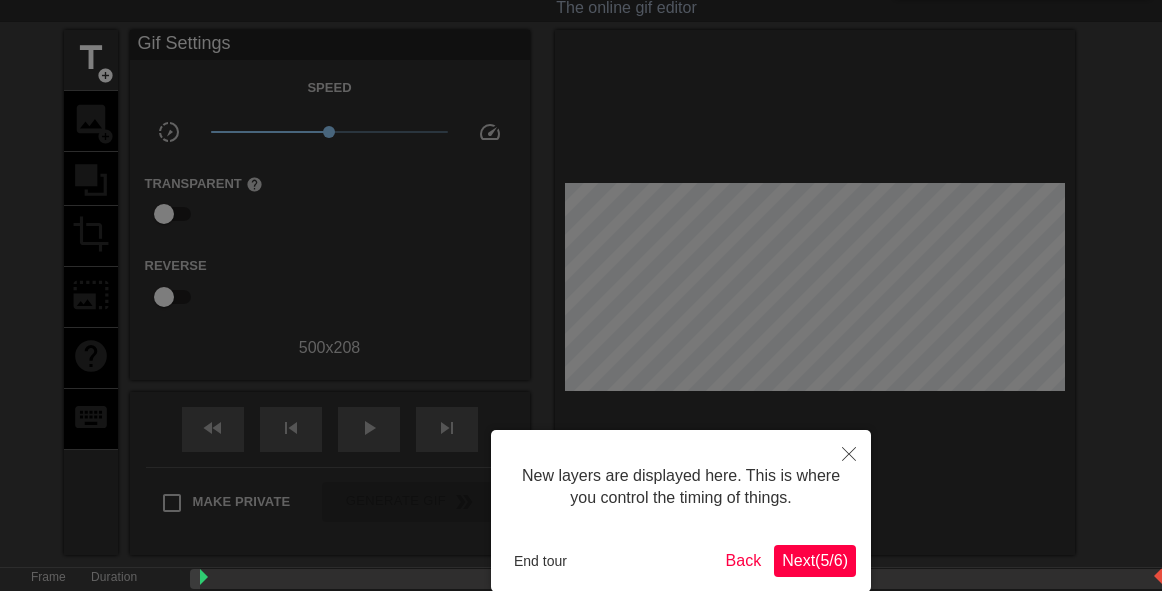 scroll, scrollTop: 17, scrollLeft: 0, axis: vertical 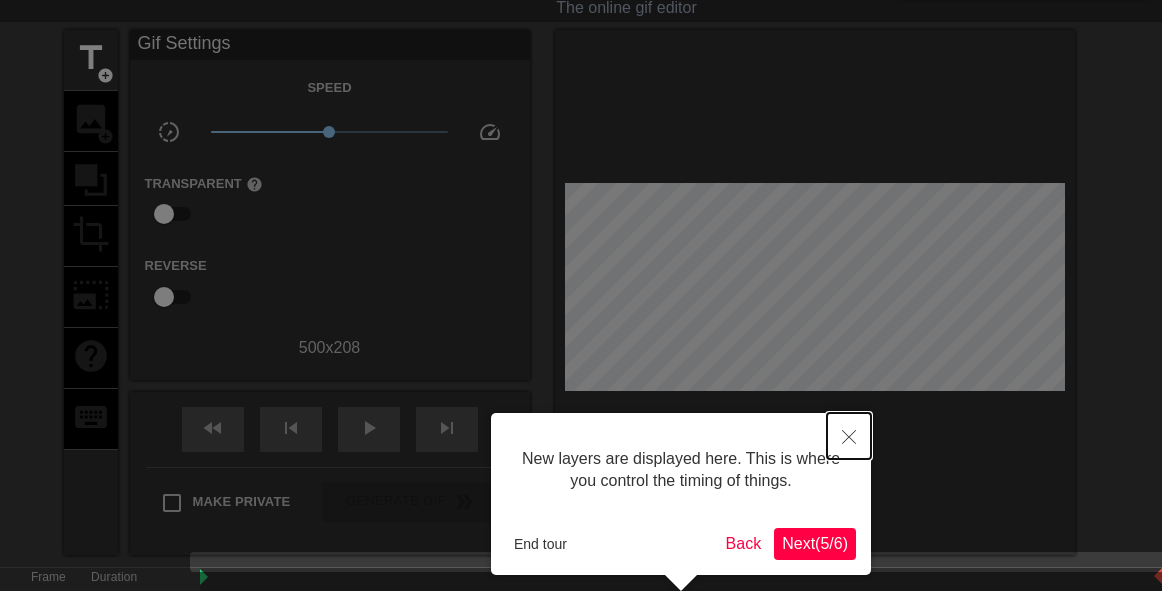 click at bounding box center [849, 436] 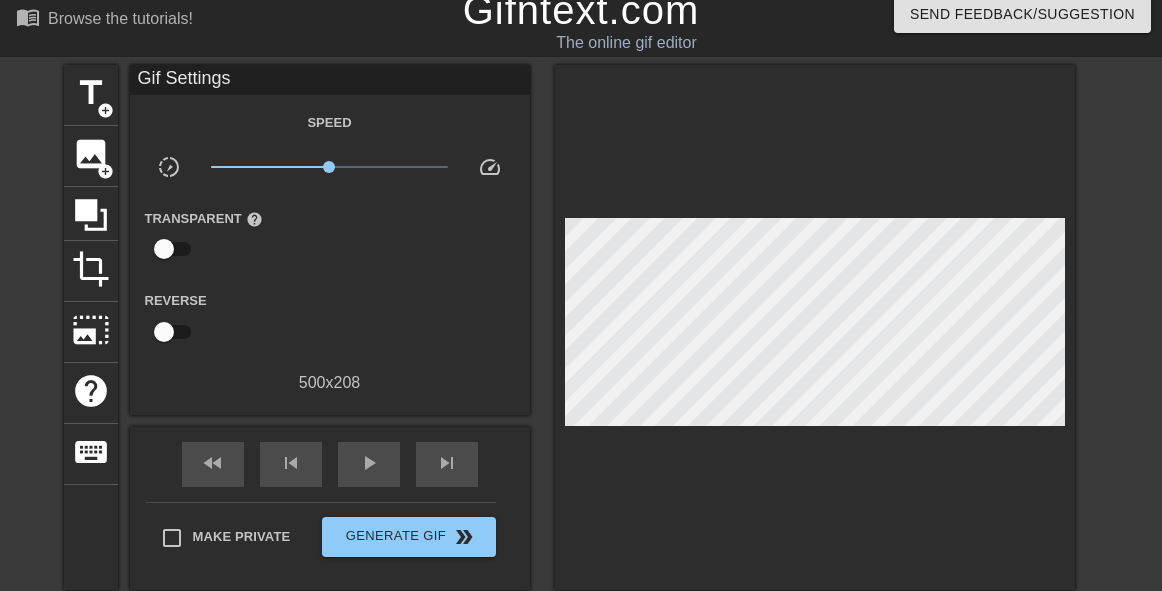 scroll, scrollTop: 2, scrollLeft: 0, axis: vertical 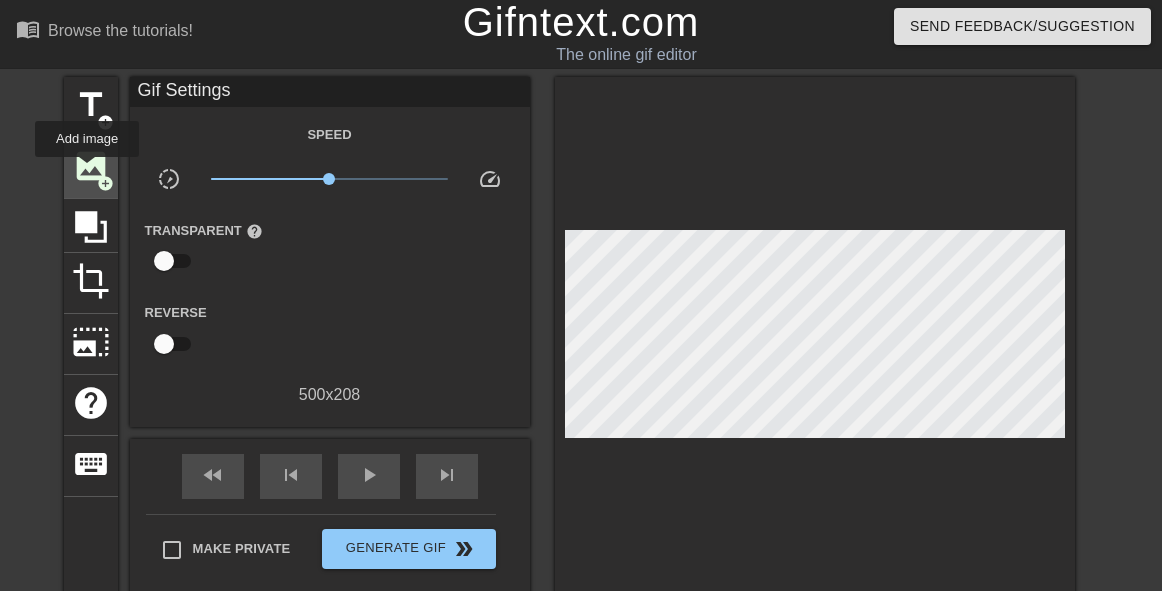 click on "image" at bounding box center [91, 166] 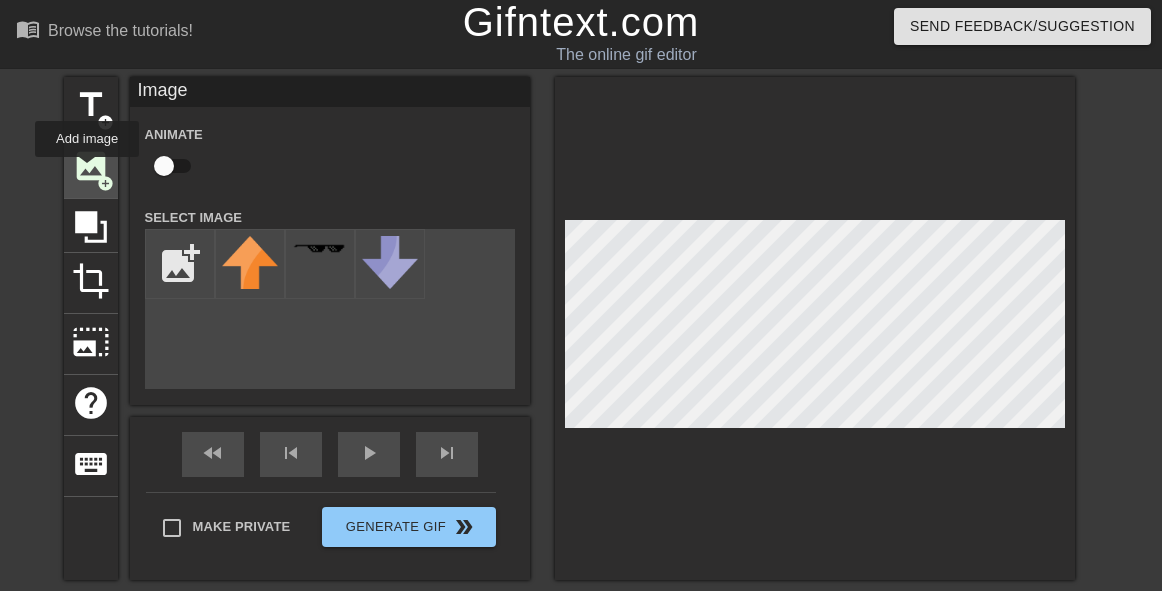 scroll, scrollTop: 0, scrollLeft: 0, axis: both 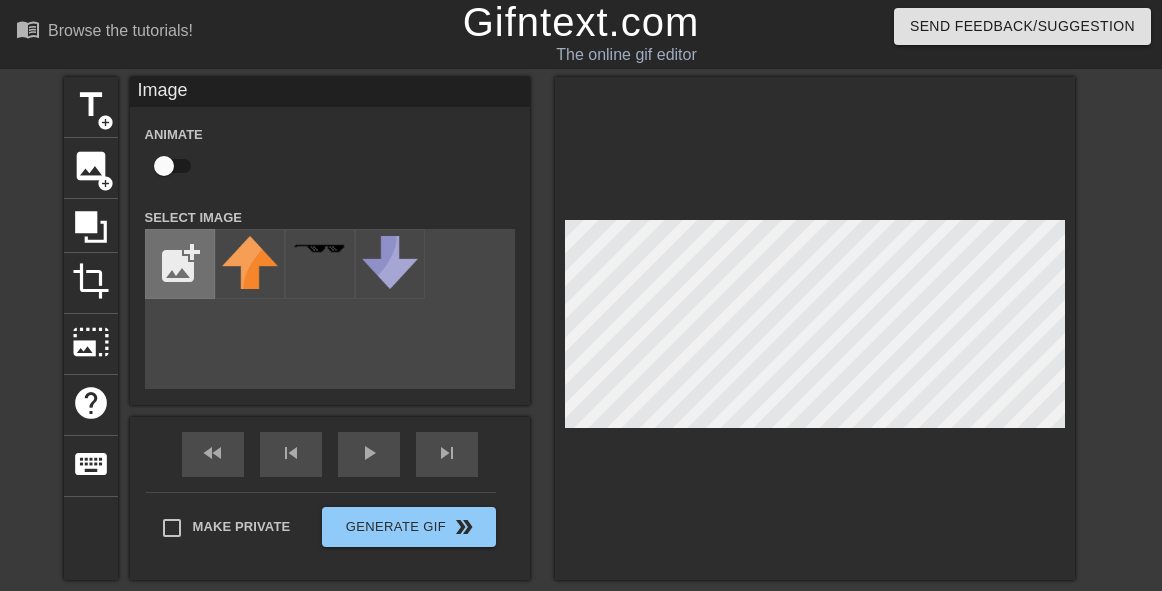 click at bounding box center [180, 264] 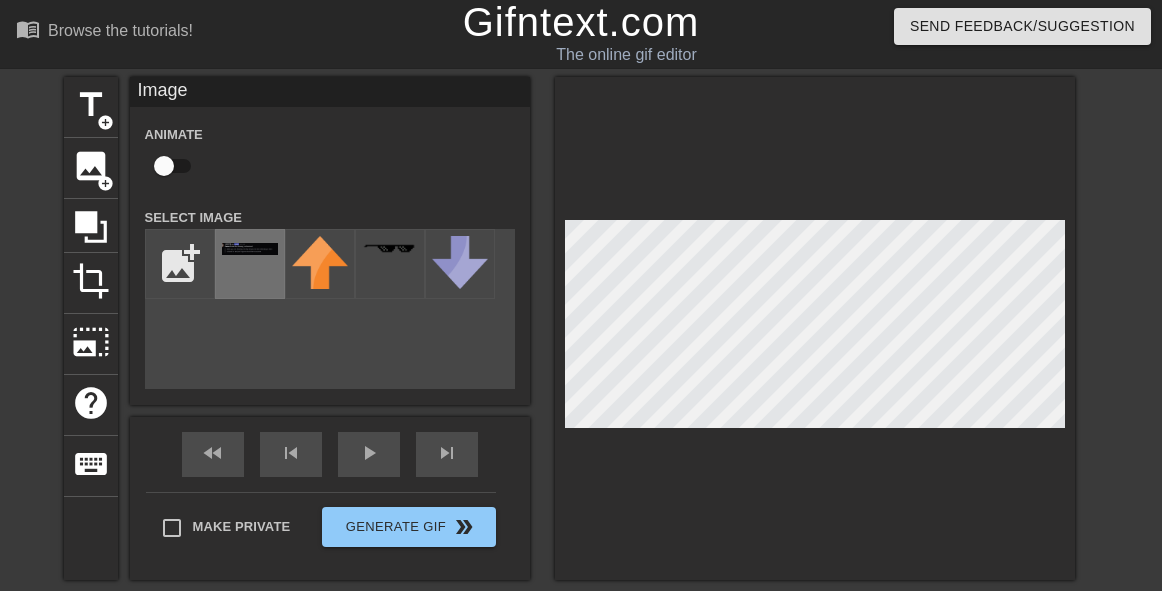click at bounding box center [250, 264] 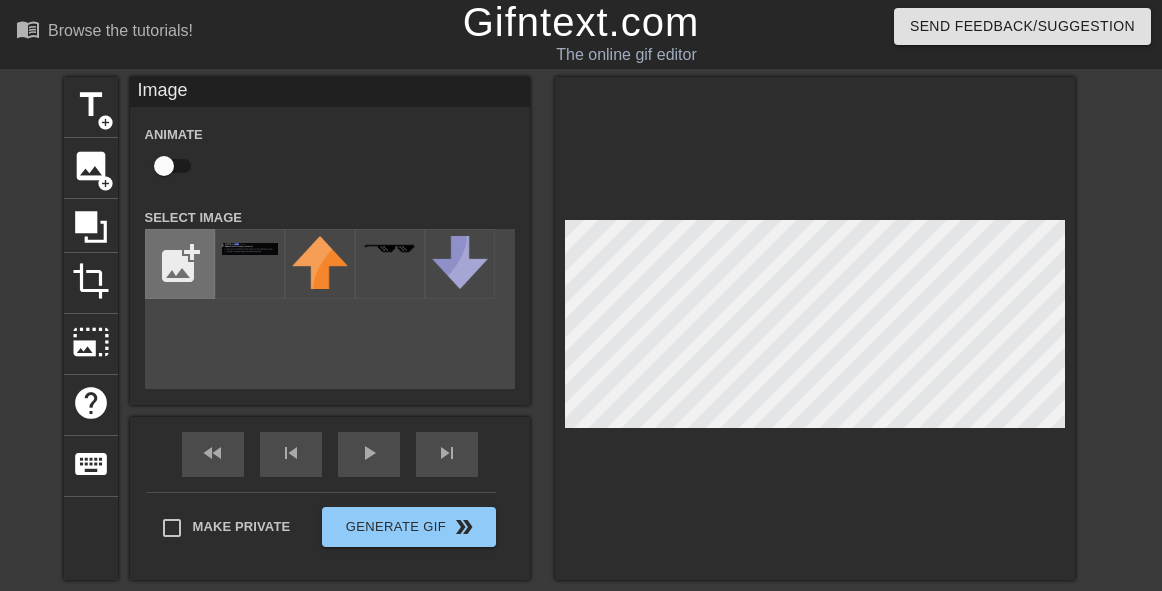 click at bounding box center (180, 264) 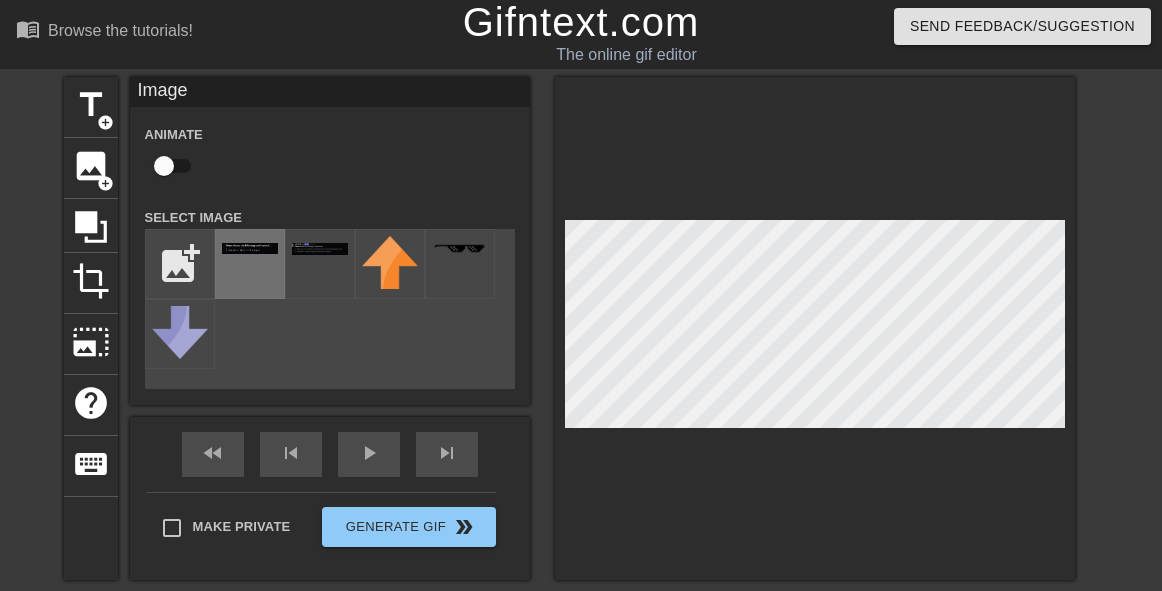 click at bounding box center [250, 264] 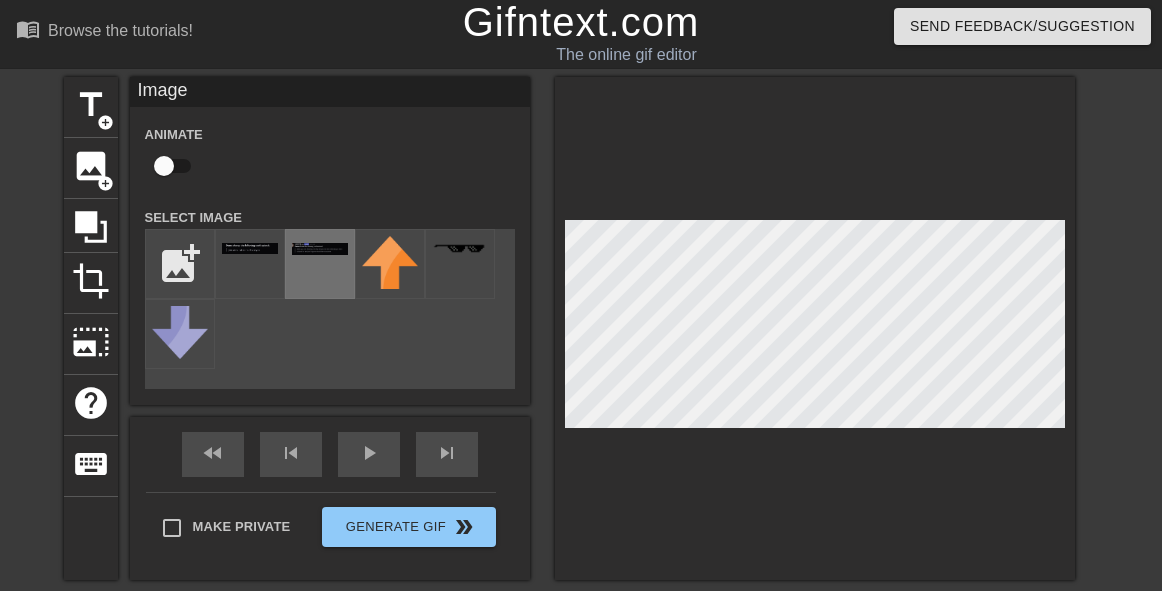 click at bounding box center (320, 264) 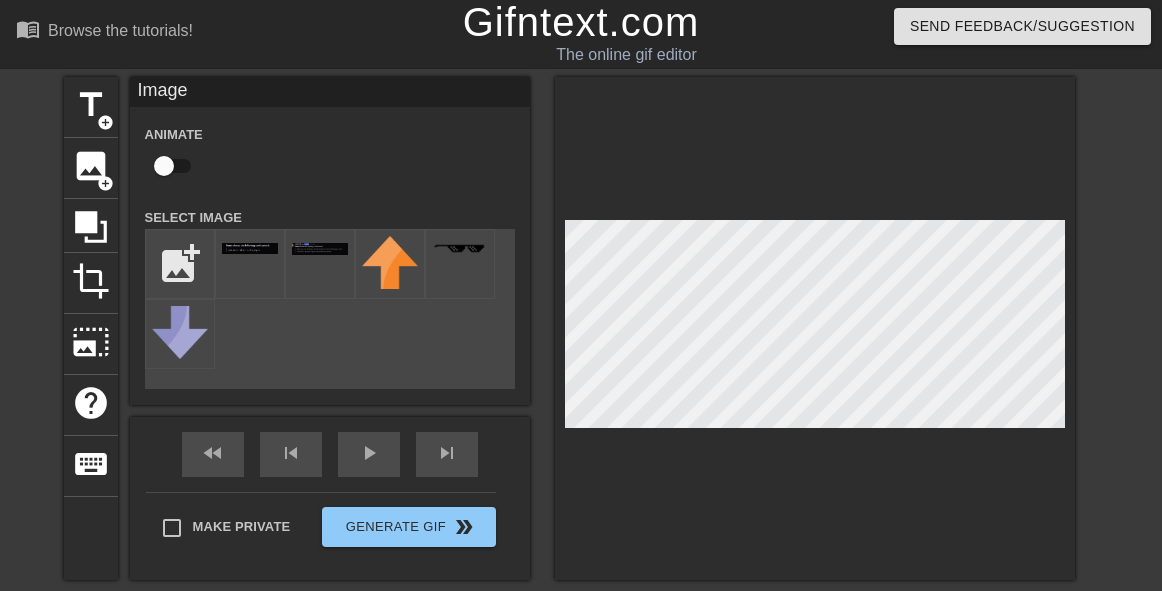click at bounding box center [164, 166] 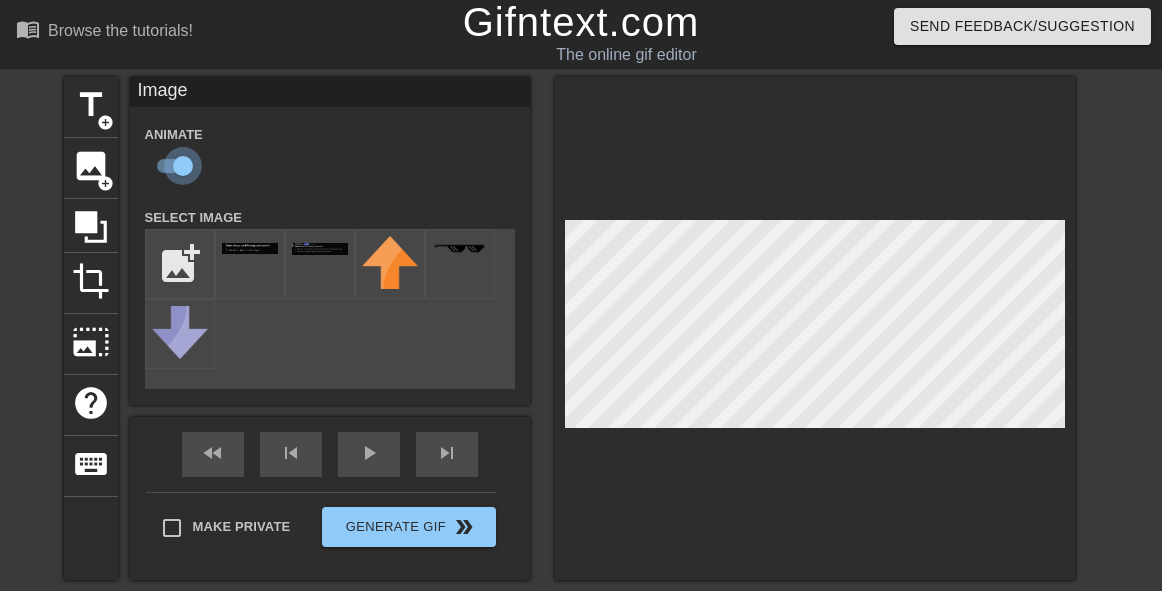 click at bounding box center [183, 166] 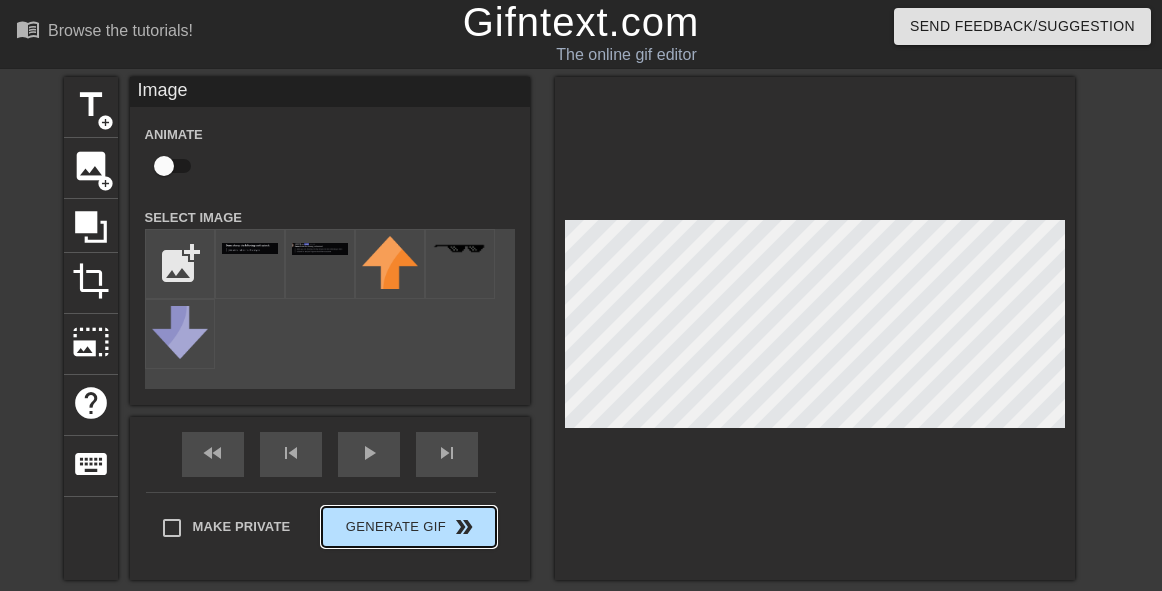 click on "Generate Gif double_arrow" at bounding box center (408, 527) 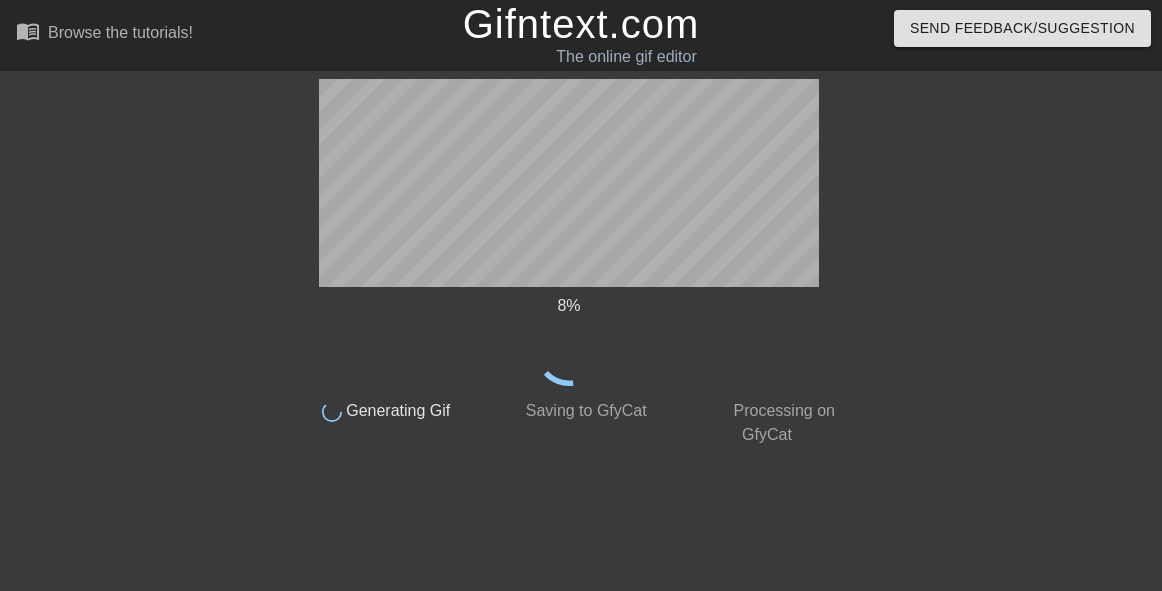 scroll, scrollTop: 0, scrollLeft: 0, axis: both 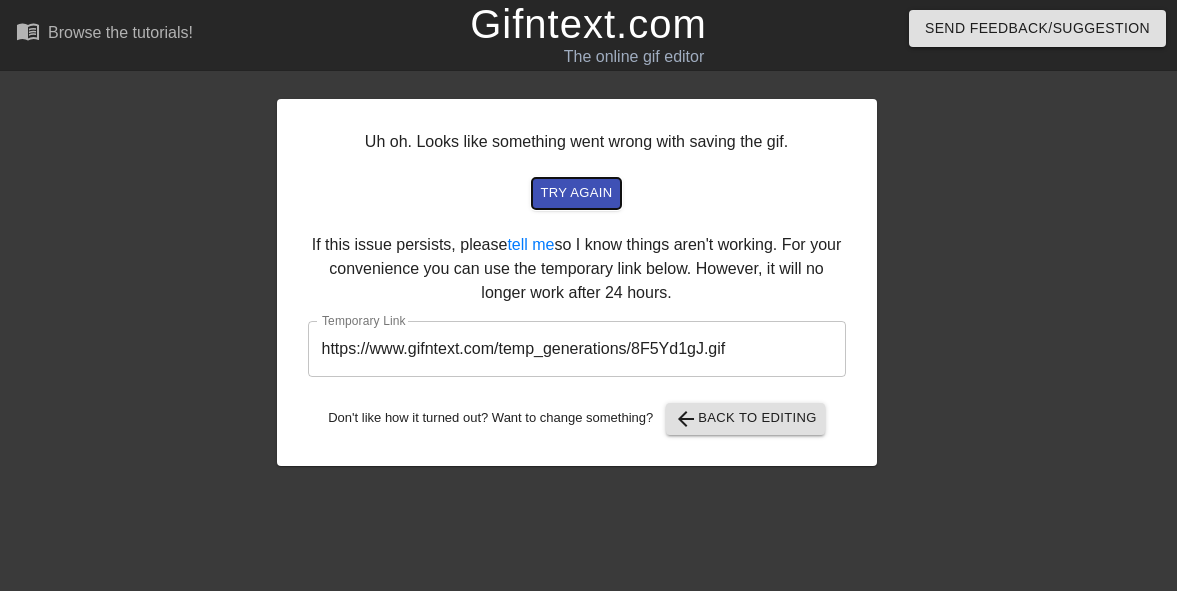click on "try again" at bounding box center [576, 193] 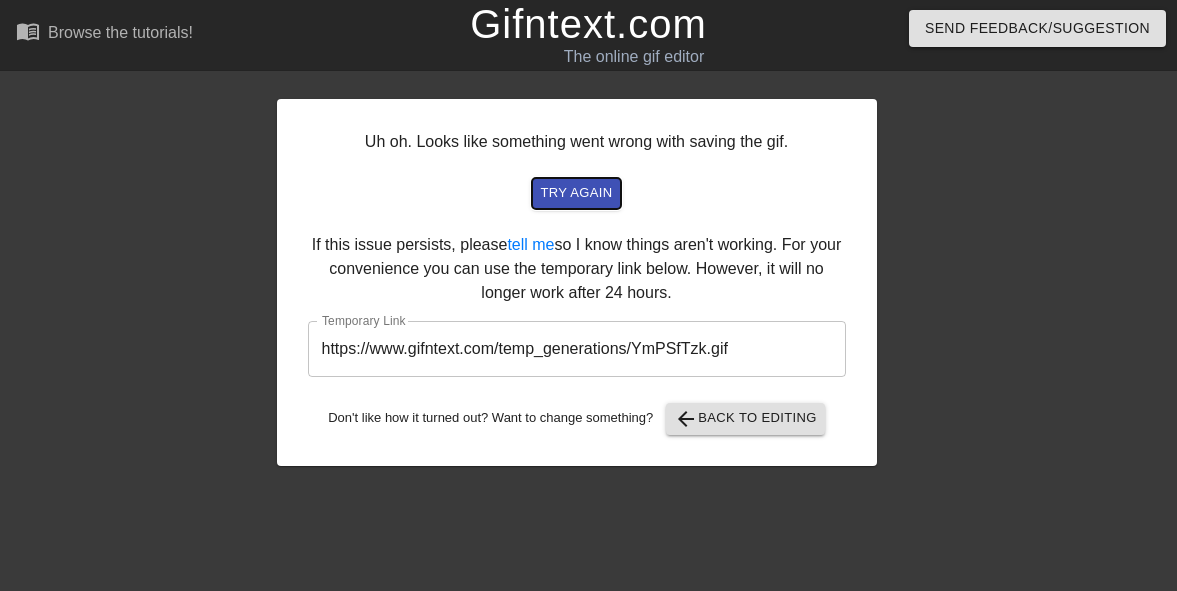 click on "try again" at bounding box center [576, 193] 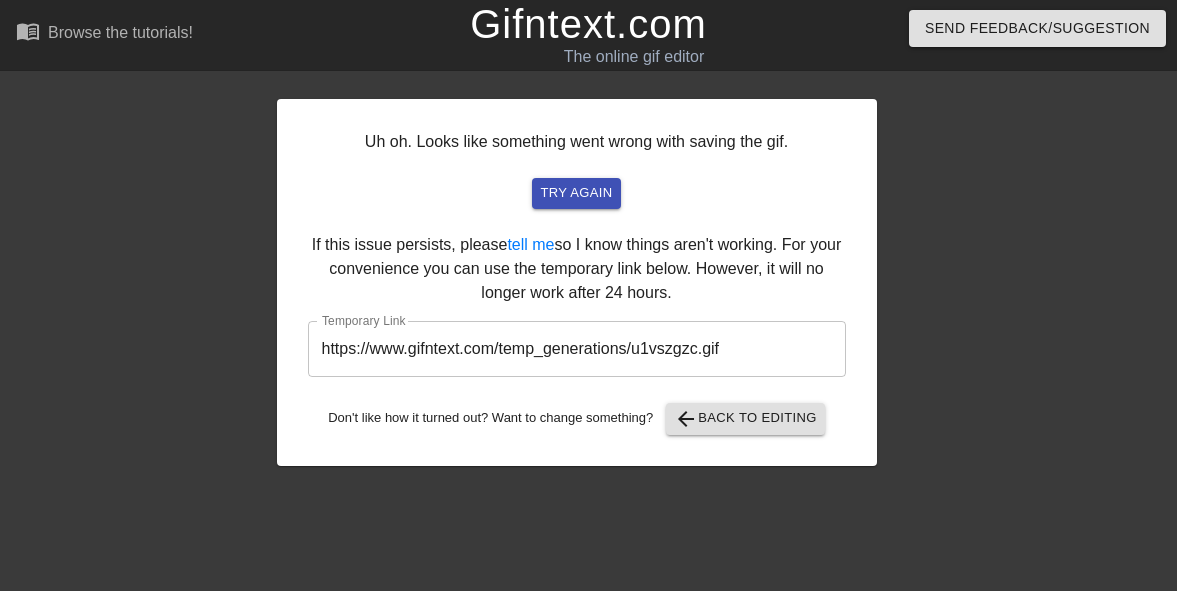 click on "https://www.gifntext.com/temp_generations/u1vszgzc.gif" at bounding box center [577, 349] 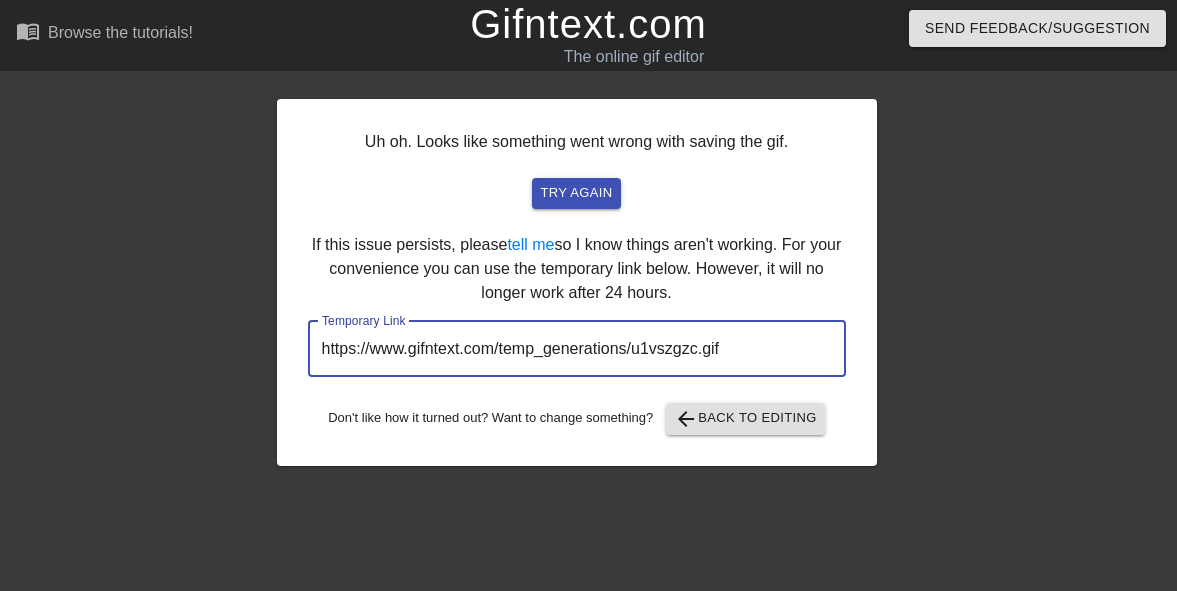 click on "https://www.gifntext.com/temp_generations/u1vszgzc.gif" at bounding box center (577, 349) 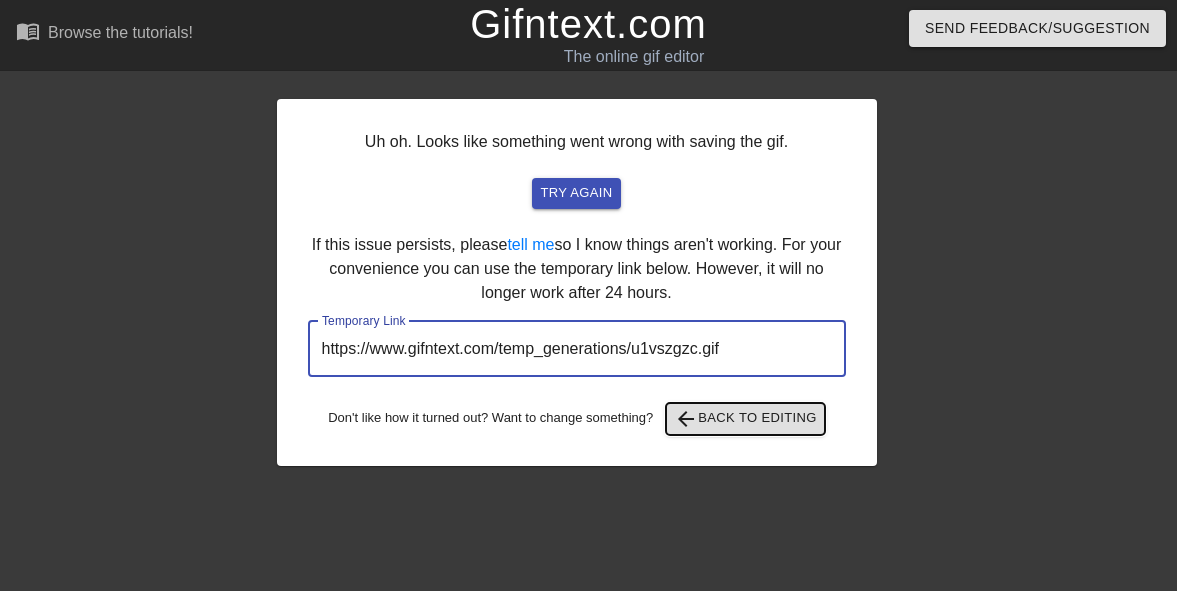click on "arrow_back Back to Editing" at bounding box center (745, 419) 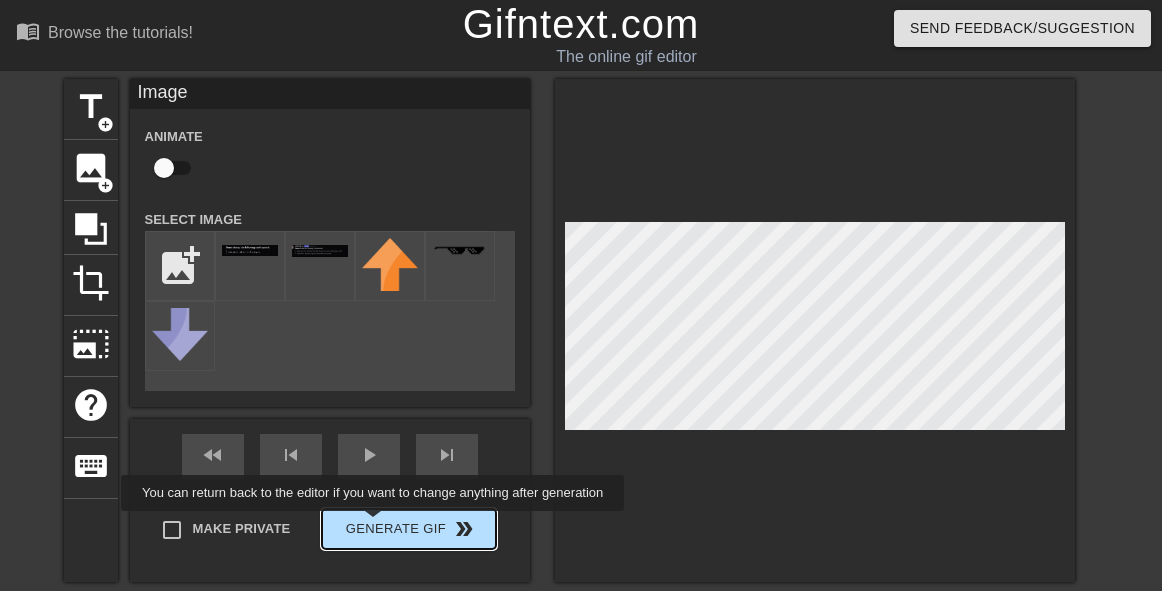 click on "Generate Gif double_arrow" at bounding box center (408, 529) 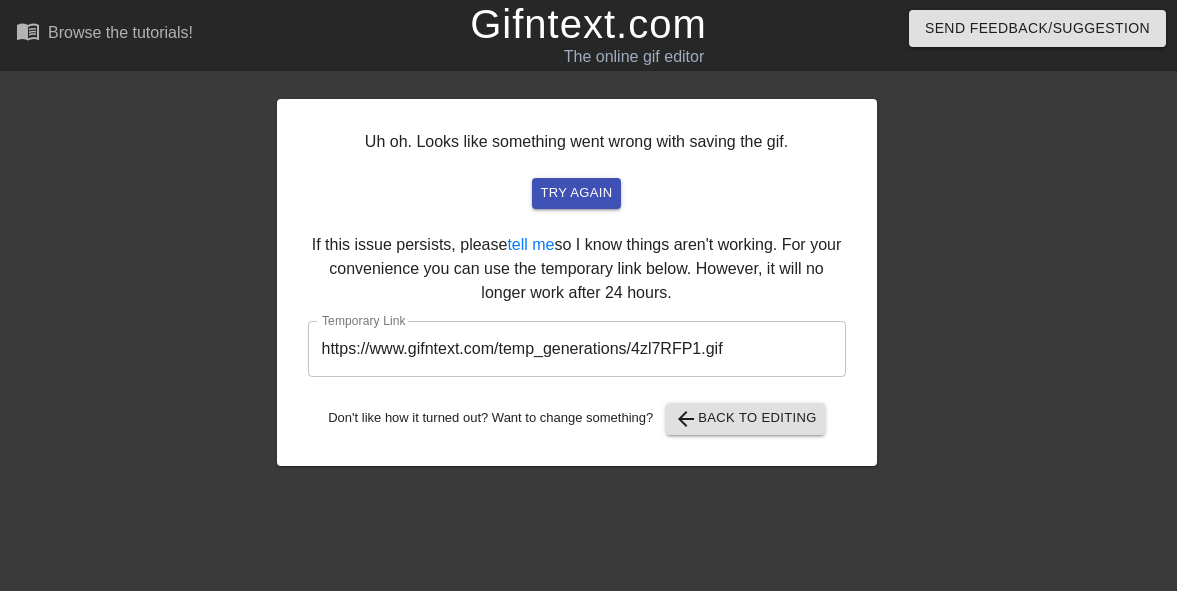 click on "https://www.gifntext.com/temp_generations/4zl7RFP1.gif" at bounding box center [577, 349] 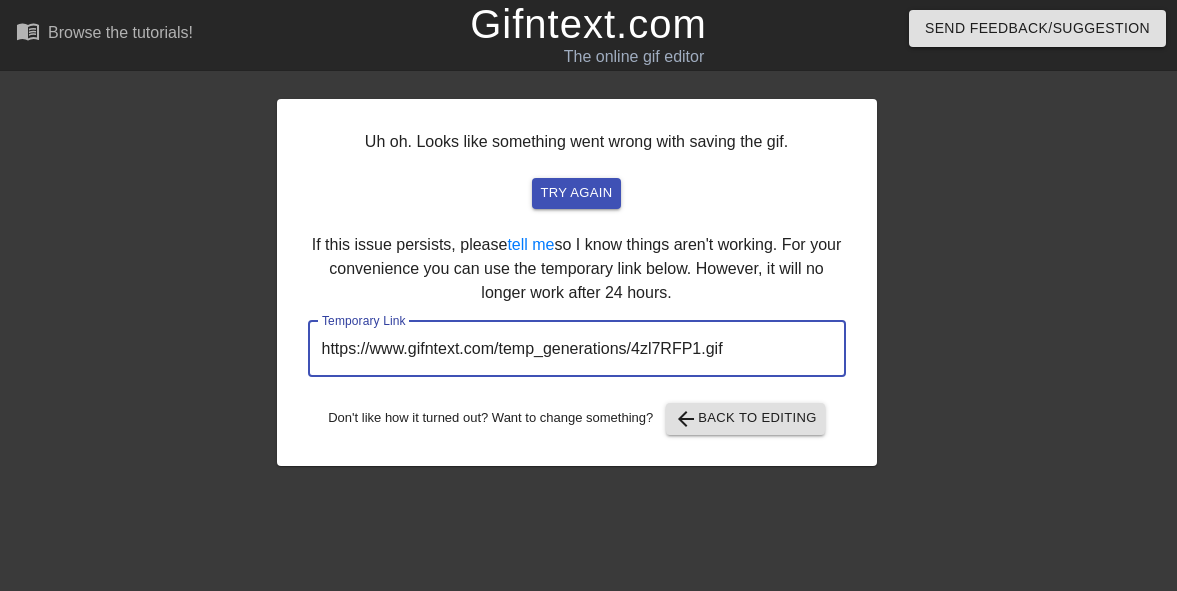 click on "https://www.gifntext.com/temp_generations/4zl7RFP1.gif" at bounding box center [577, 349] 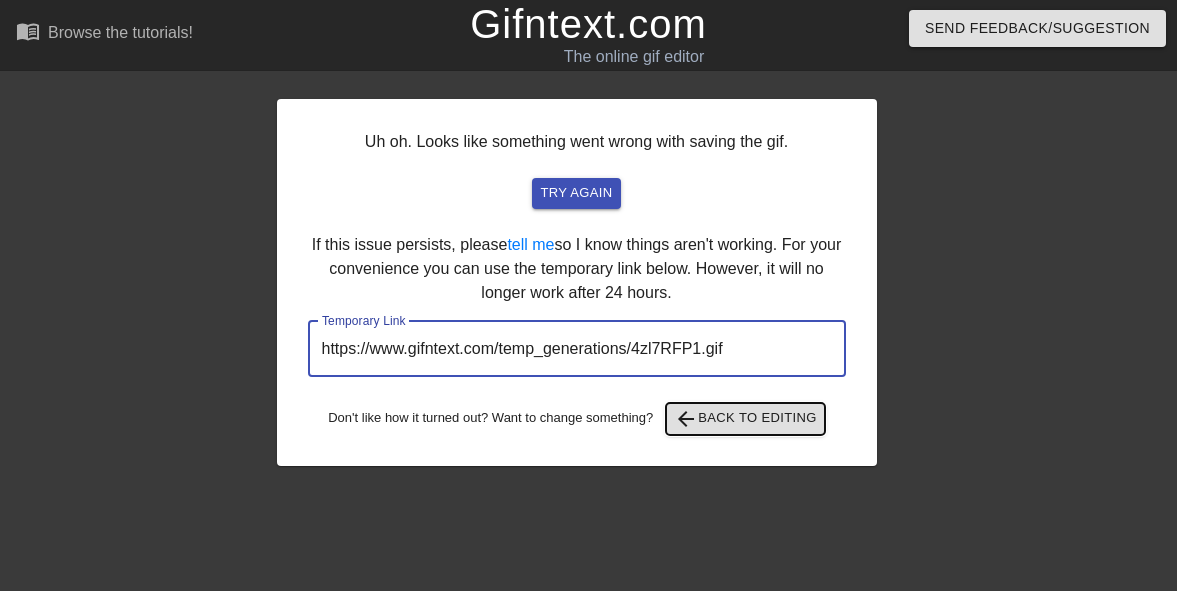 click on "arrow_back Back to Editing" at bounding box center [745, 419] 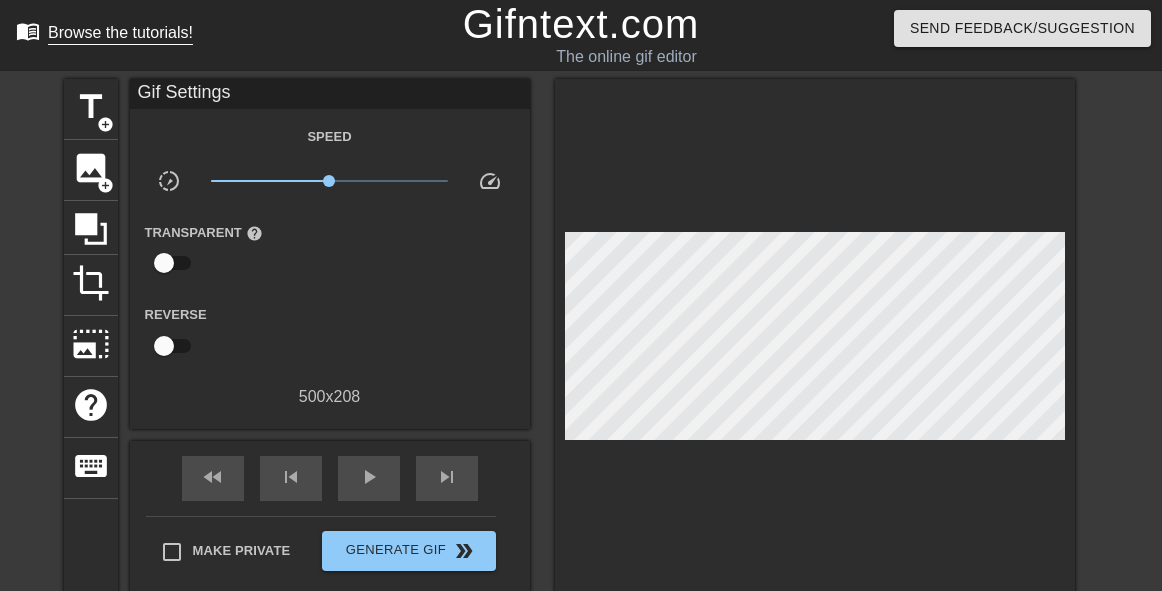 click on "Browse the tutorials!" at bounding box center [120, 32] 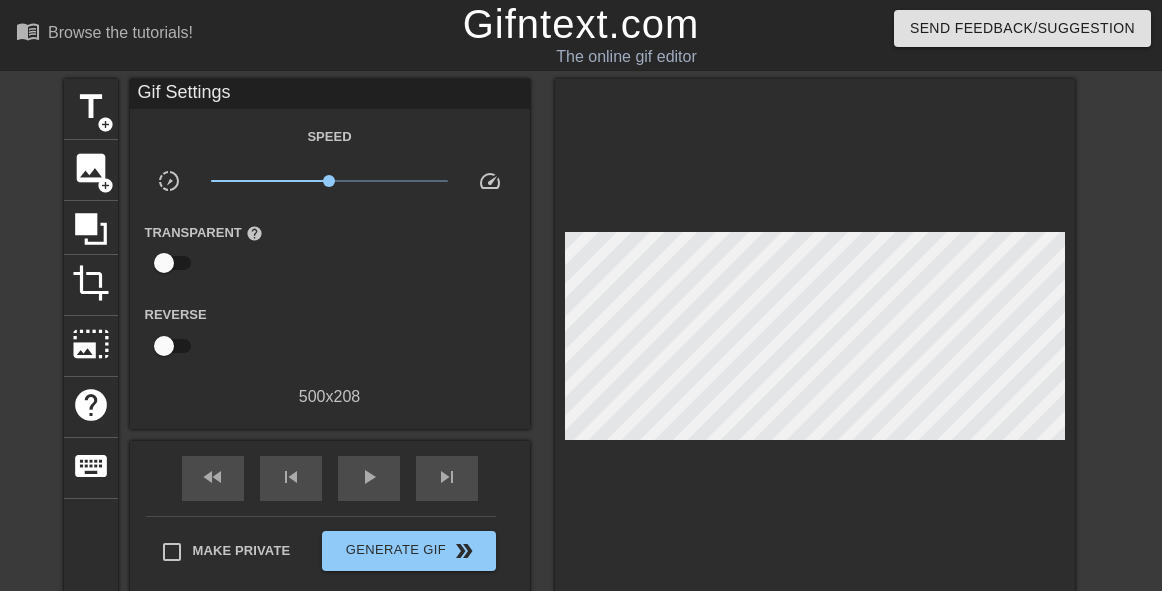 click on "Gifntext.com" at bounding box center (581, 24) 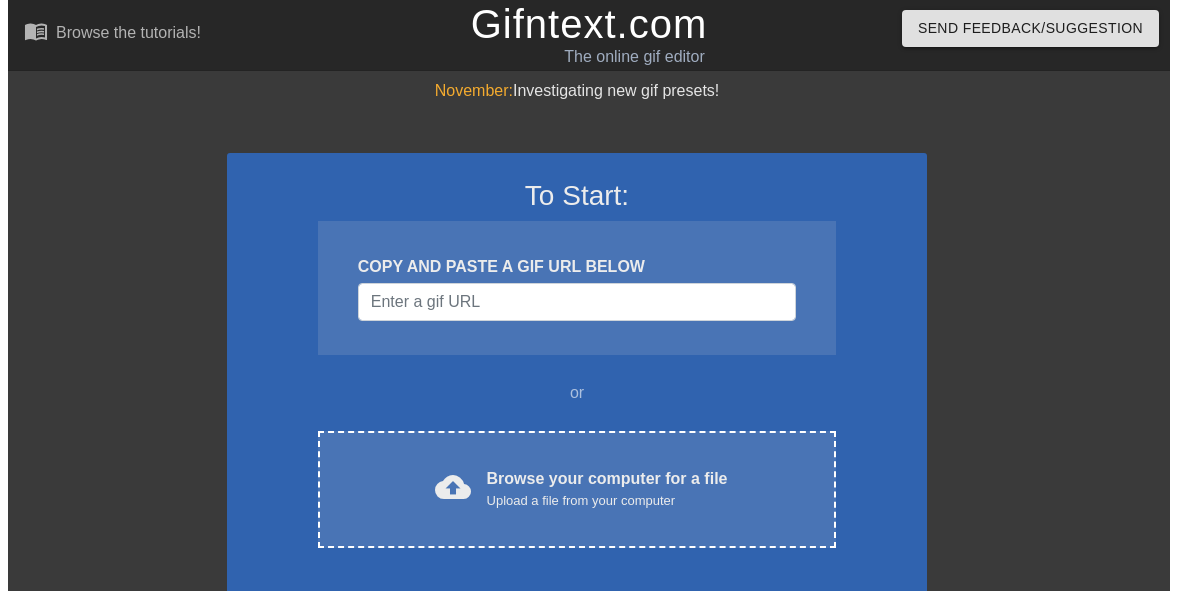 scroll, scrollTop: 0, scrollLeft: 0, axis: both 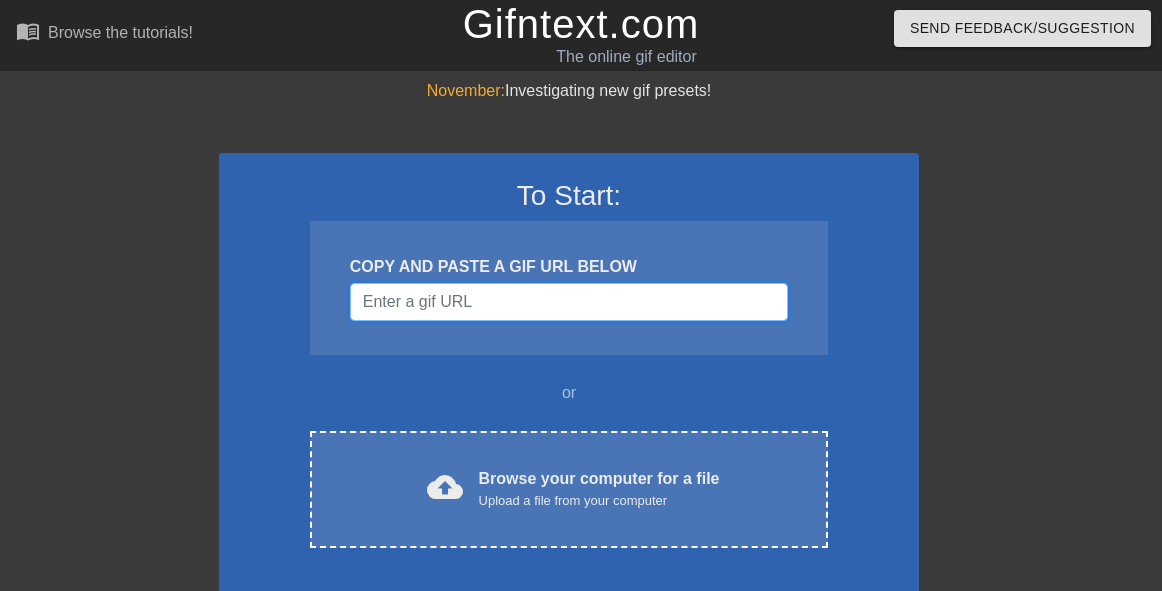 click at bounding box center [569, 302] 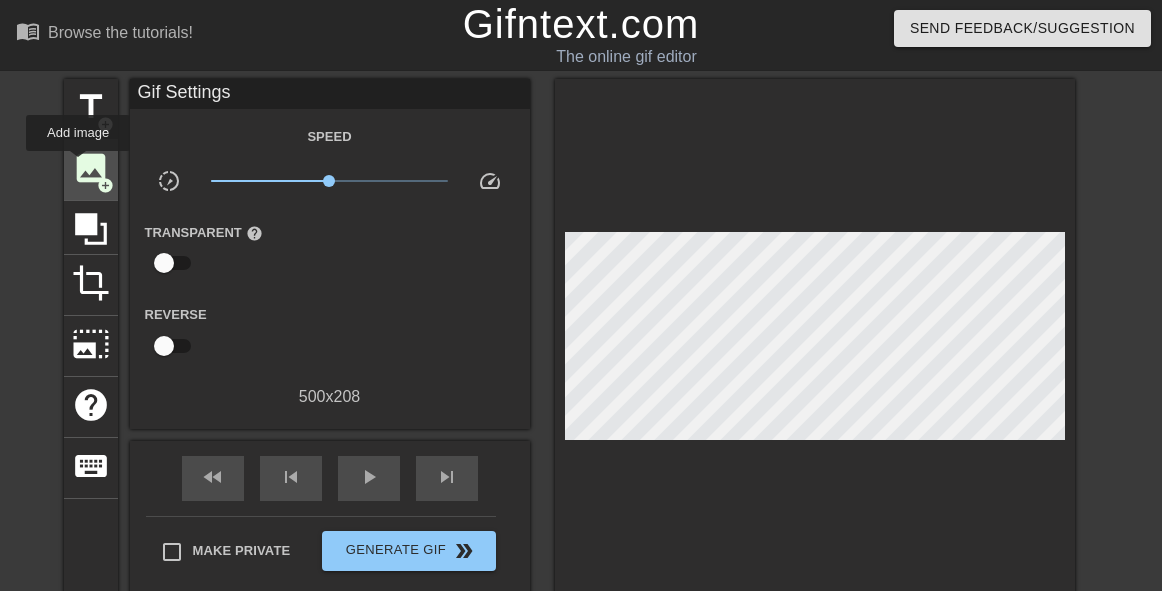 click on "image" at bounding box center (91, 168) 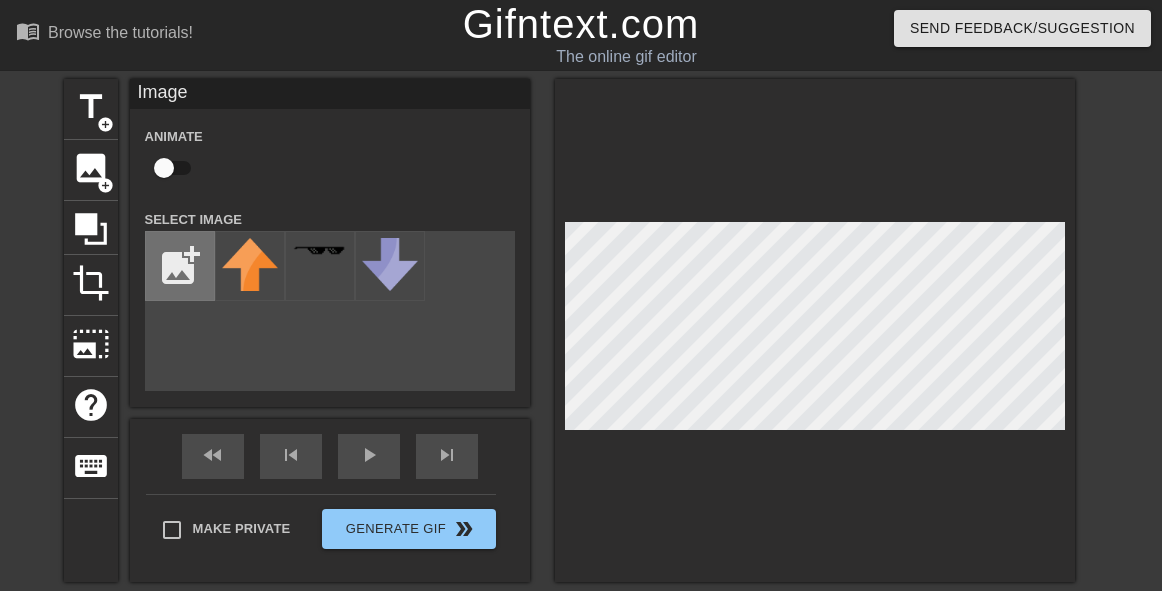 click at bounding box center [180, 266] 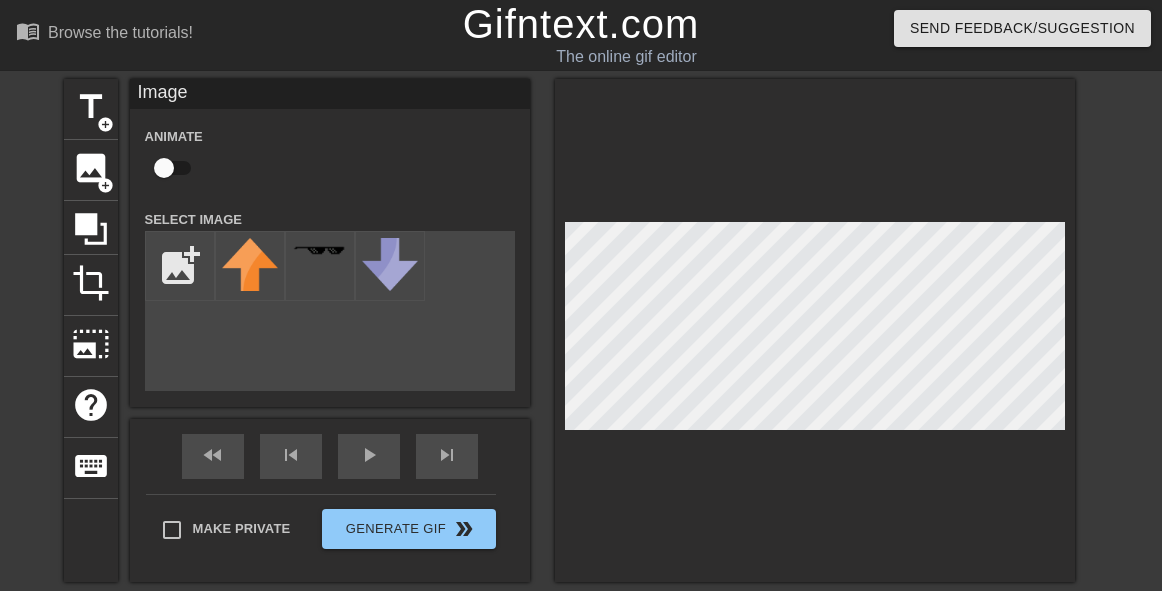 type on "C:\fakepath\Screenshot 2025-08-05 at 10.53.43 AM.png" 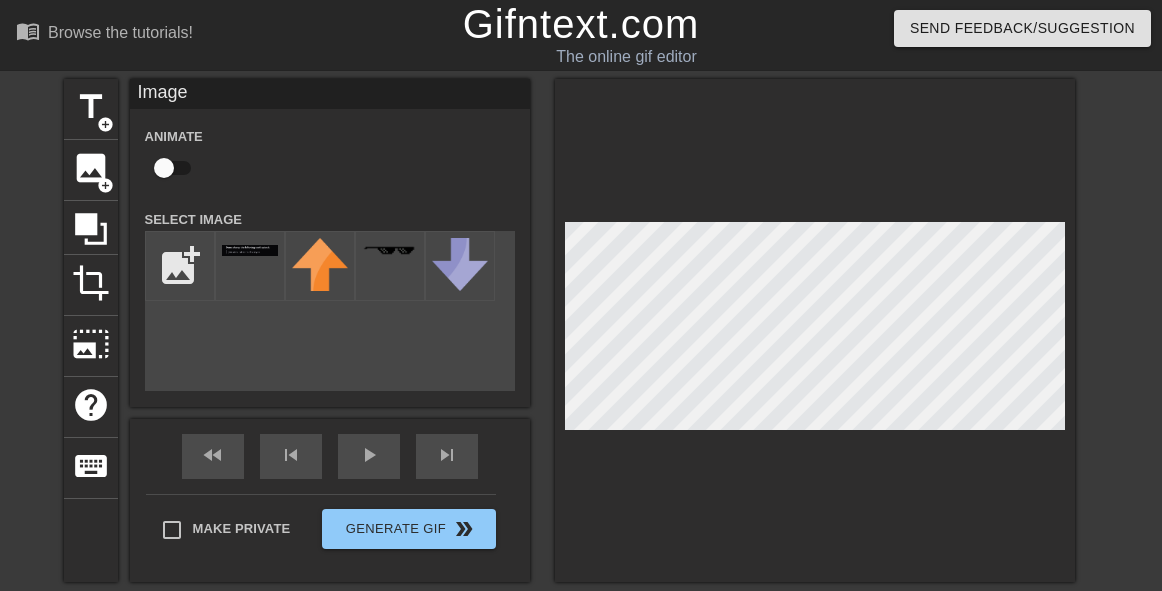 click on "title add_circle image add_circle crop photo_size_select_large help keyboard Image Animate Select Image add_photo_alternate fast_rewind skip_previous play_arrow skip_next Make Private Generate Gif double_arrow" at bounding box center (569, 330) 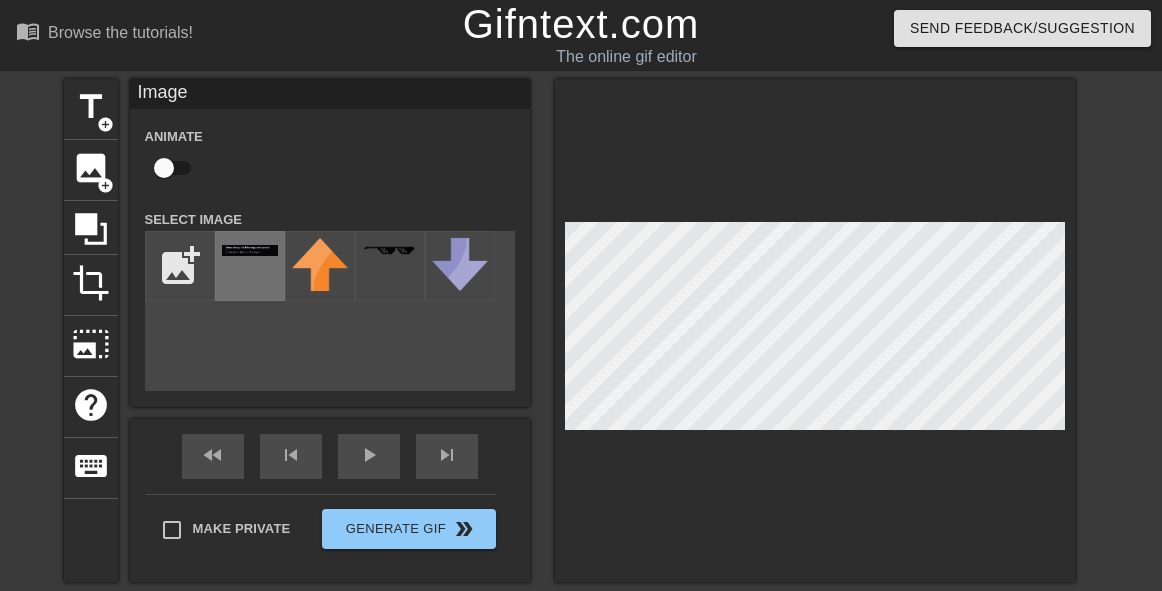 click at bounding box center (250, 250) 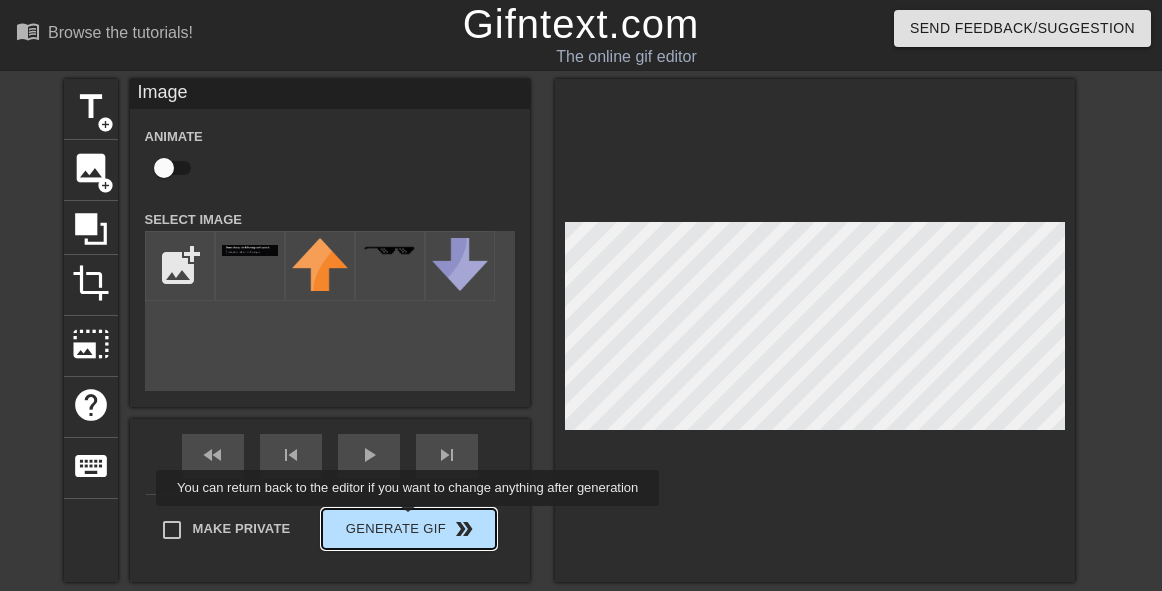 click on "Make Private Generate Gif double_arrow" at bounding box center [321, 533] 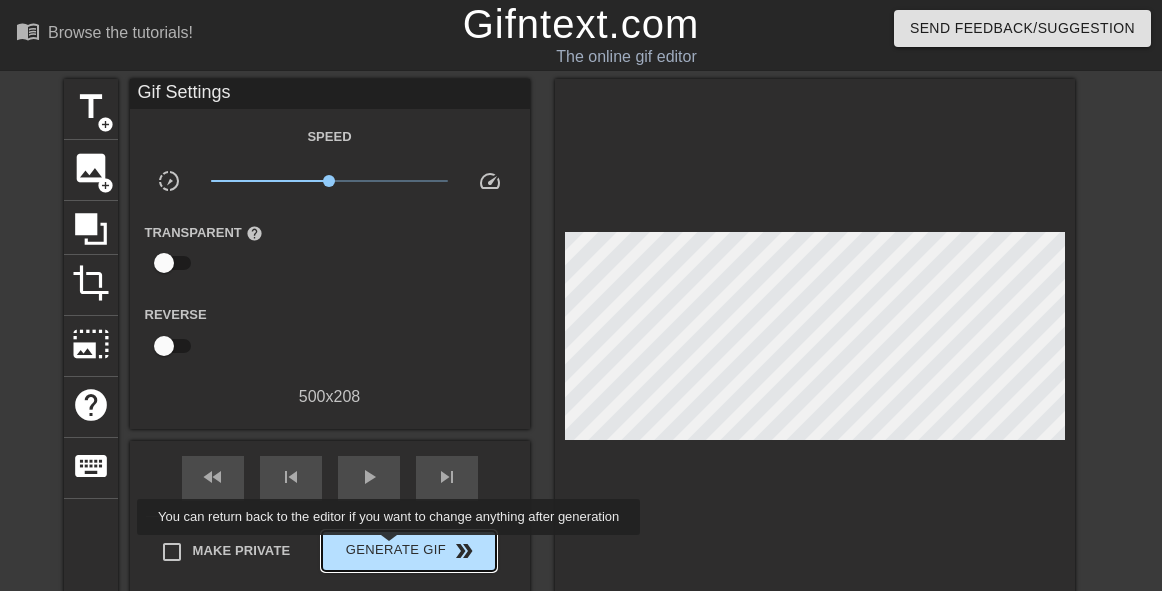 click on "Generate Gif double_arrow" at bounding box center [408, 551] 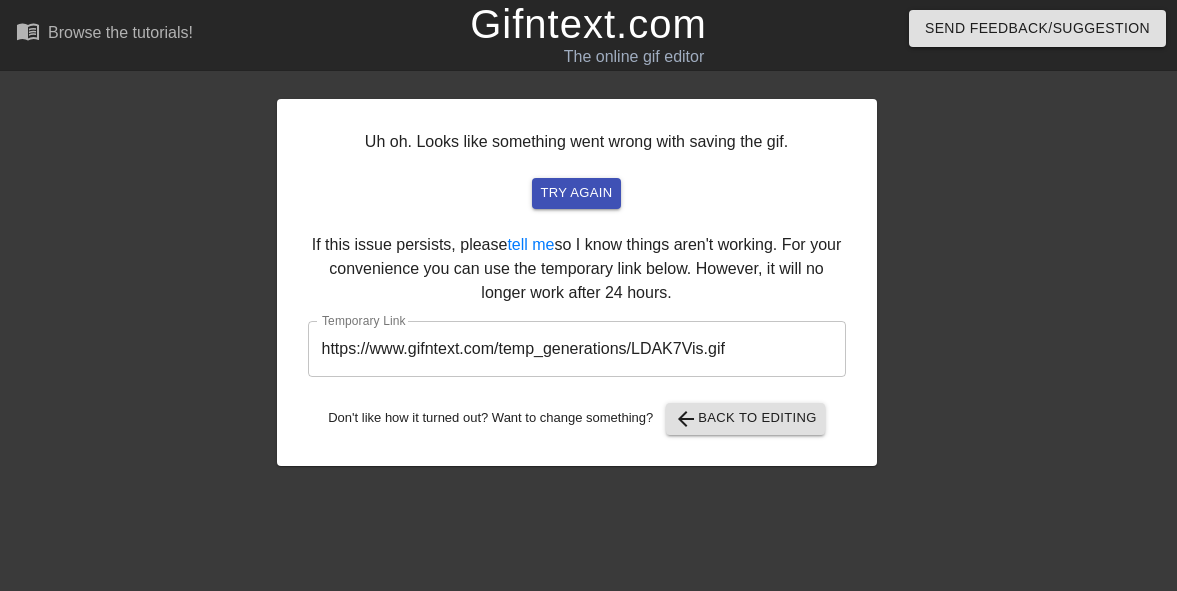 click on "https://www.gifntext.com/temp_generations/LDAK7Vis.gif" at bounding box center [577, 349] 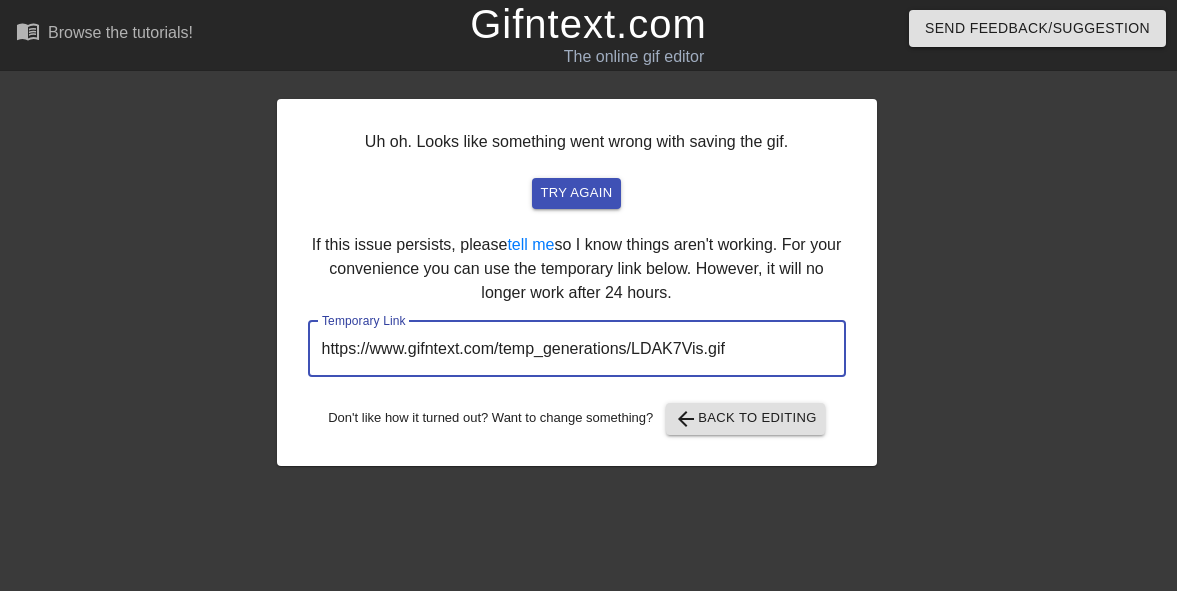 click on "https://www.gifntext.com/temp_generations/LDAK7Vis.gif" at bounding box center (577, 349) 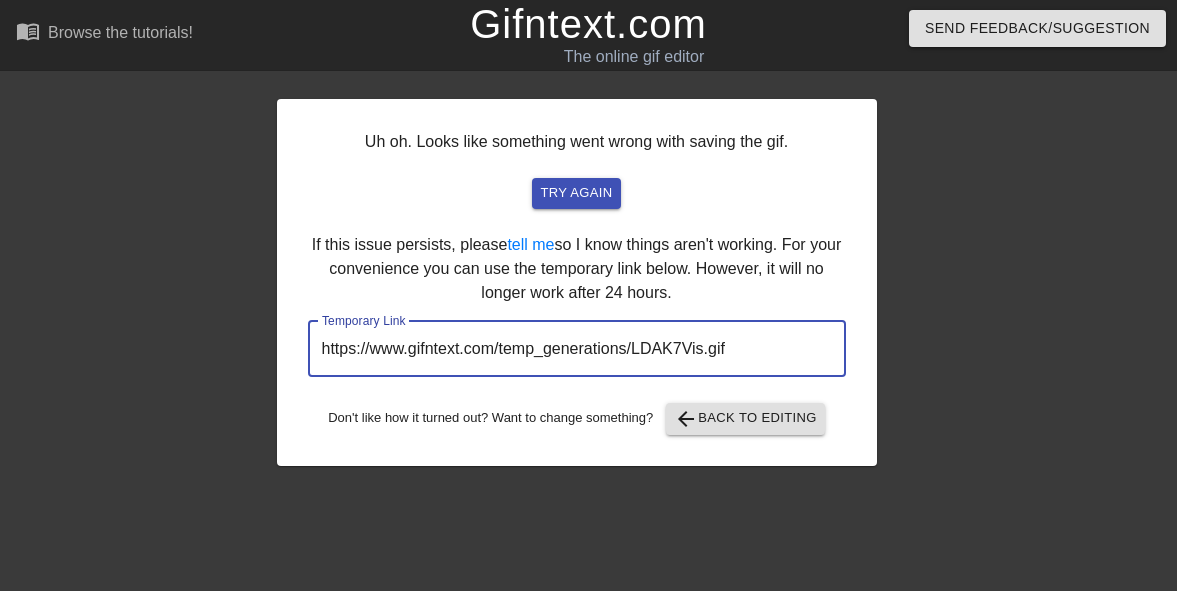 click on "Gifntext.com" at bounding box center [588, 24] 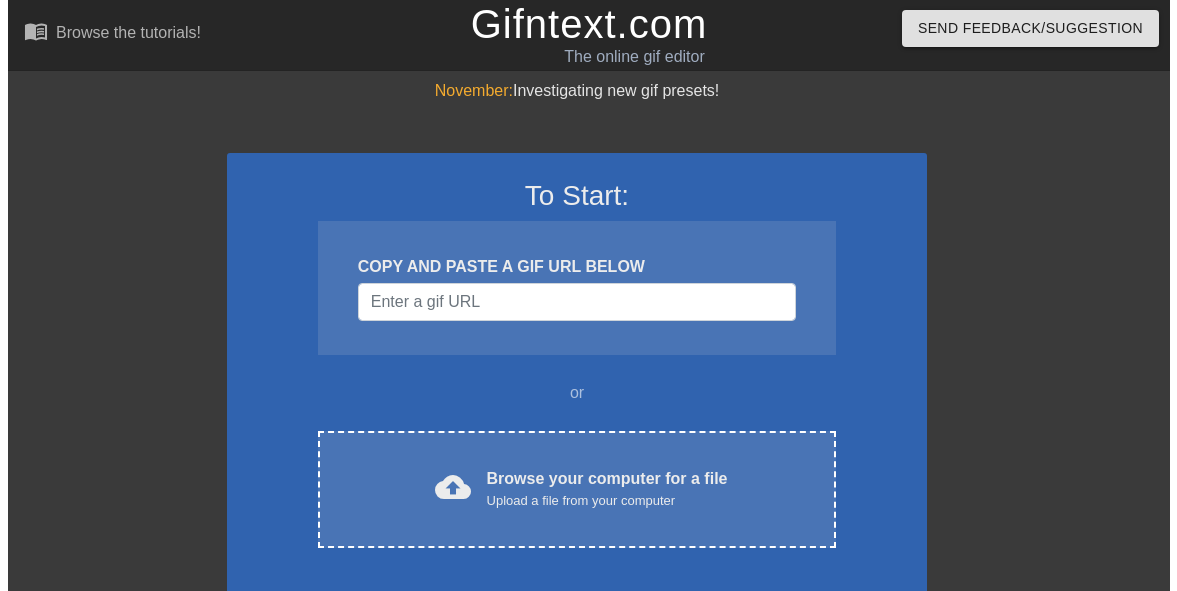 scroll, scrollTop: 0, scrollLeft: 0, axis: both 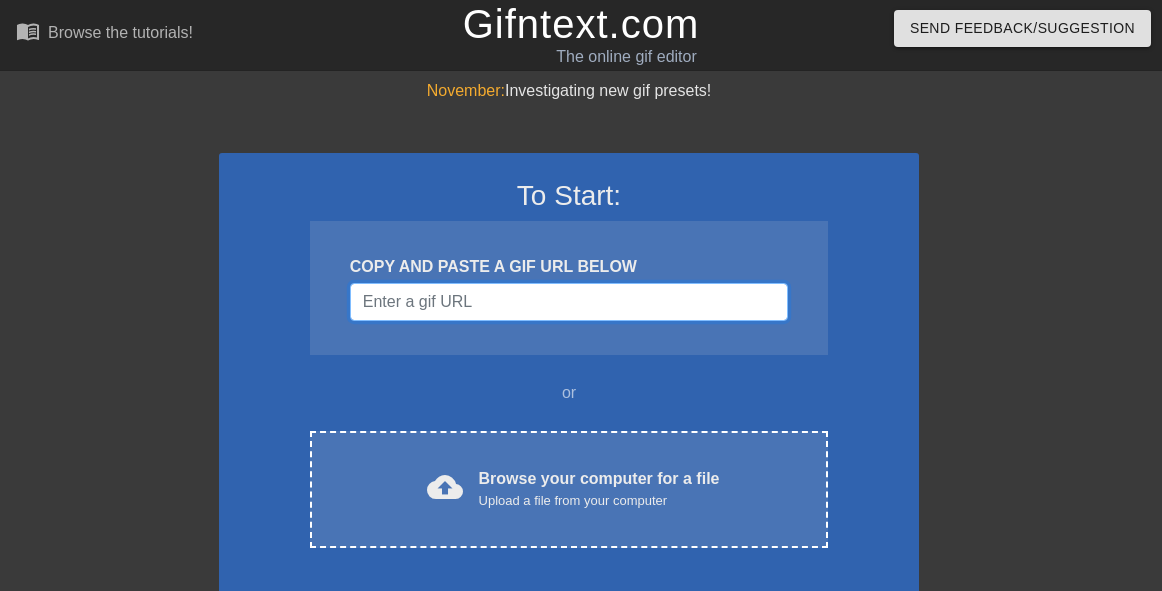 click at bounding box center [569, 302] 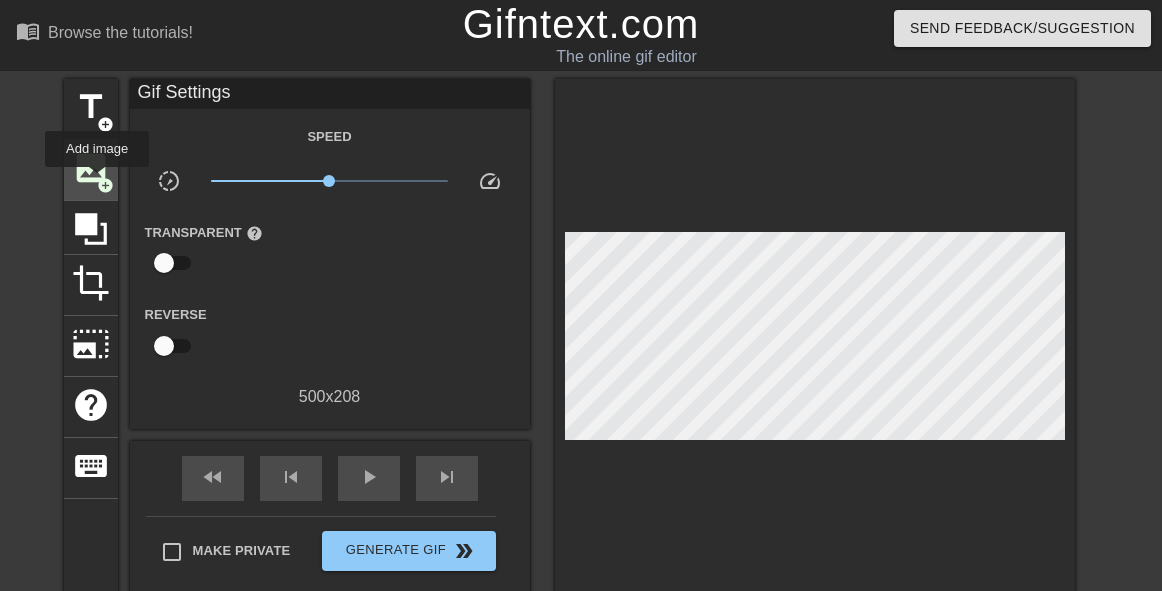 click on "add_circle" at bounding box center [105, 185] 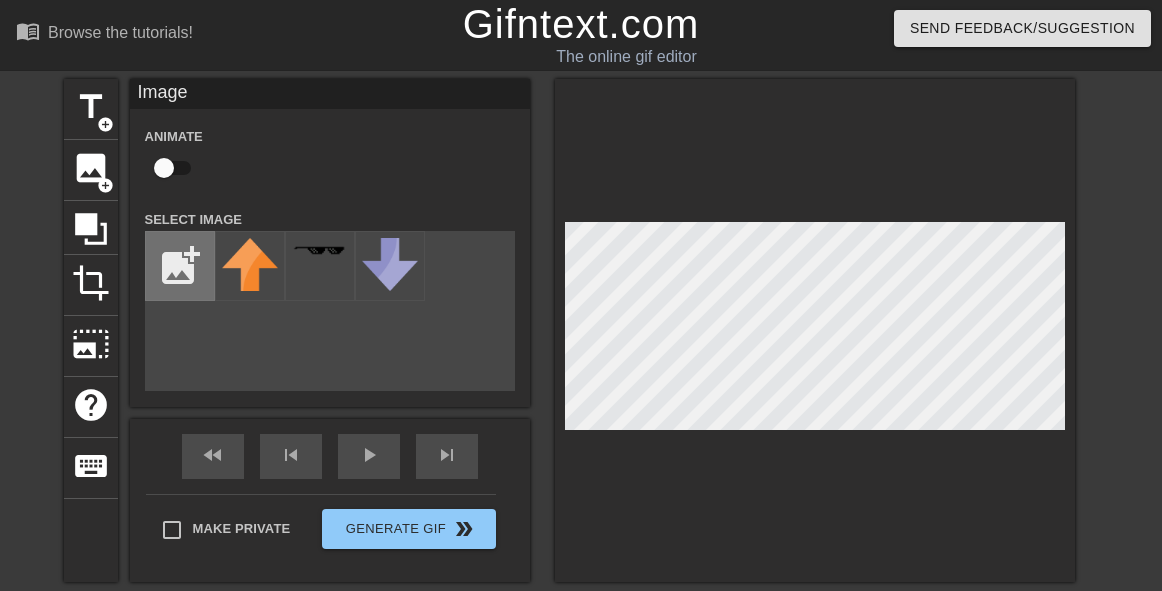 click at bounding box center [180, 266] 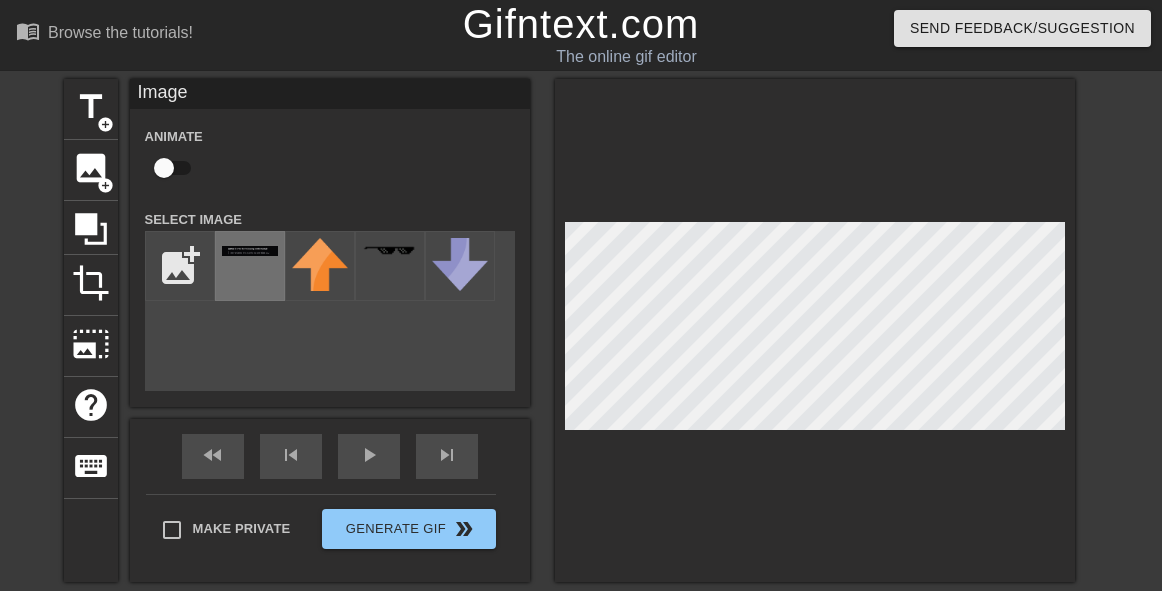 click at bounding box center (250, 266) 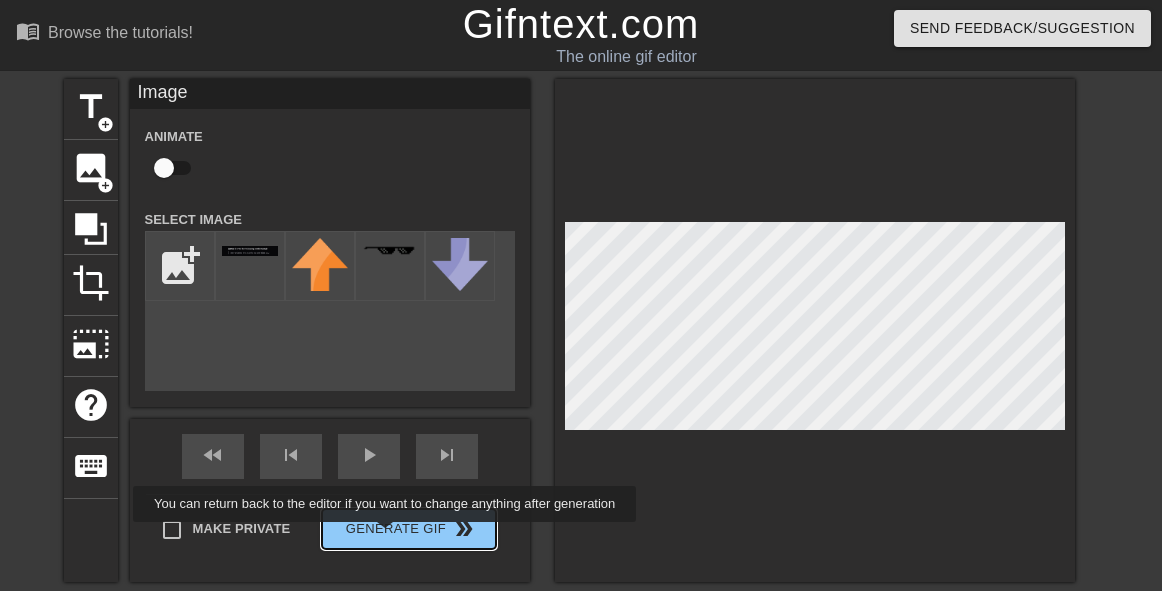drag, startPoint x: 398, startPoint y: 536, endPoint x: 393, endPoint y: 522, distance: 14.866069 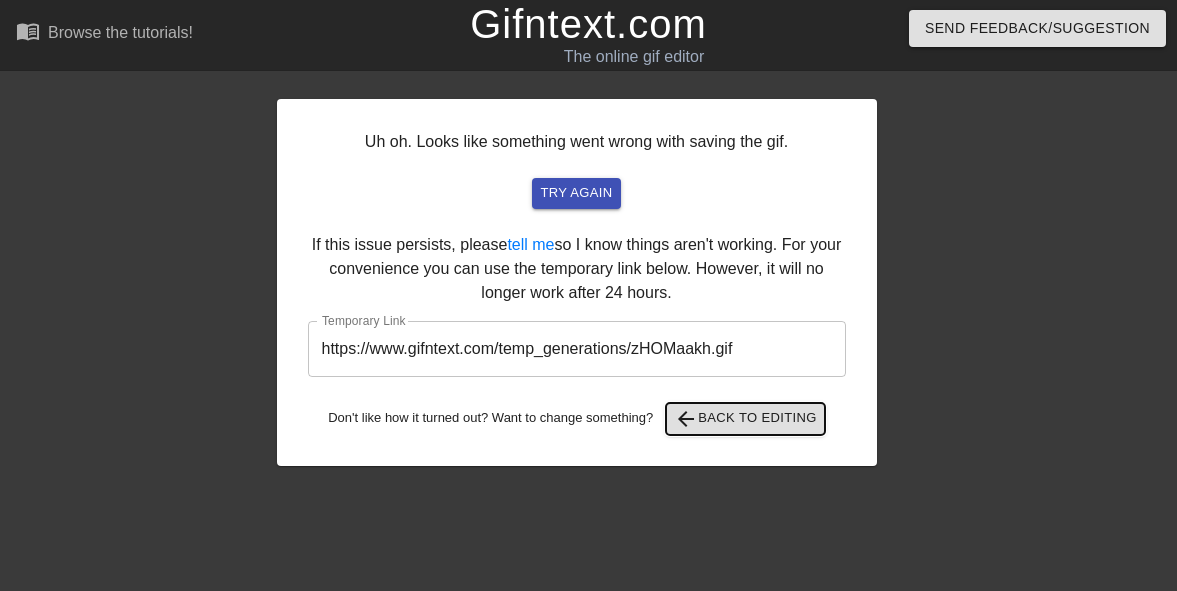 click on "arrow_back Back to Editing" at bounding box center (745, 419) 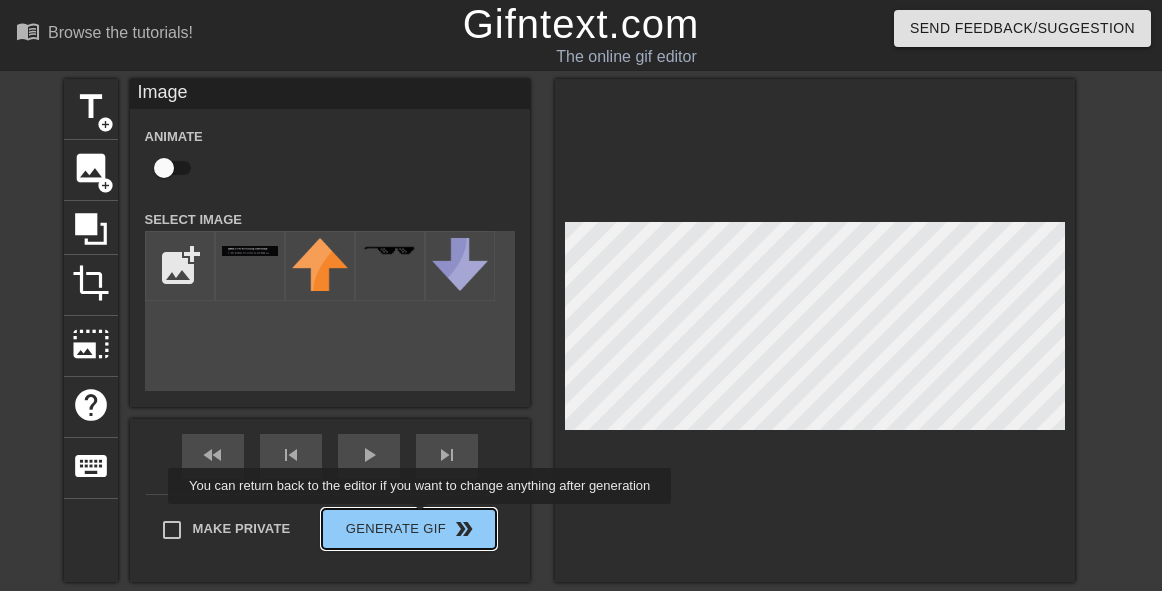 click on "Make Private Generate Gif double_arrow" at bounding box center (321, 533) 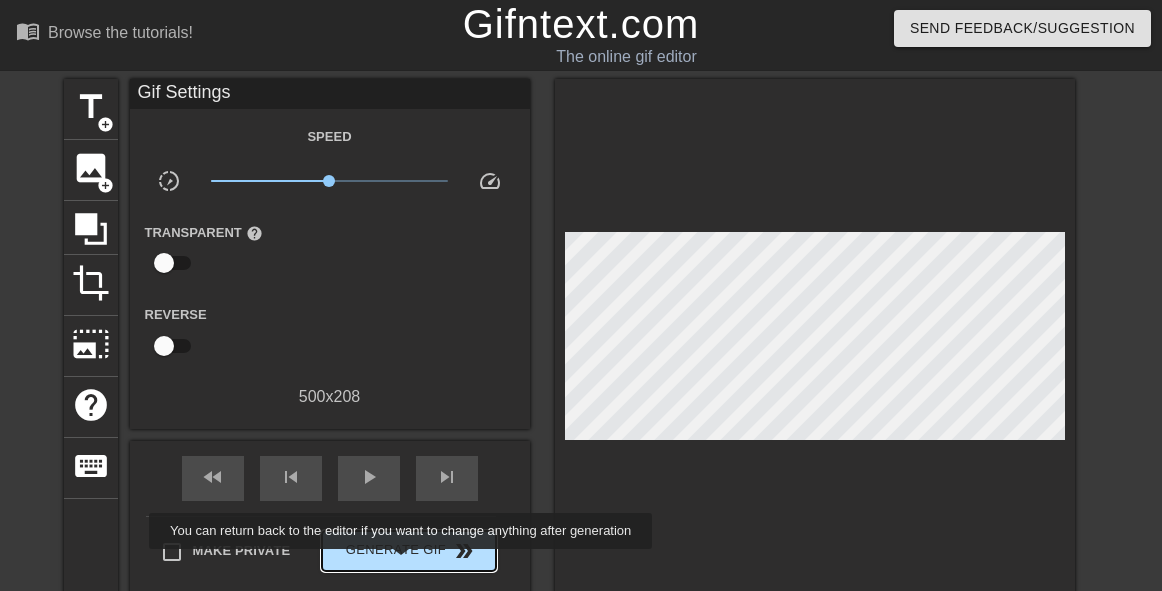 click on "Generate Gif double_arrow" at bounding box center [408, 551] 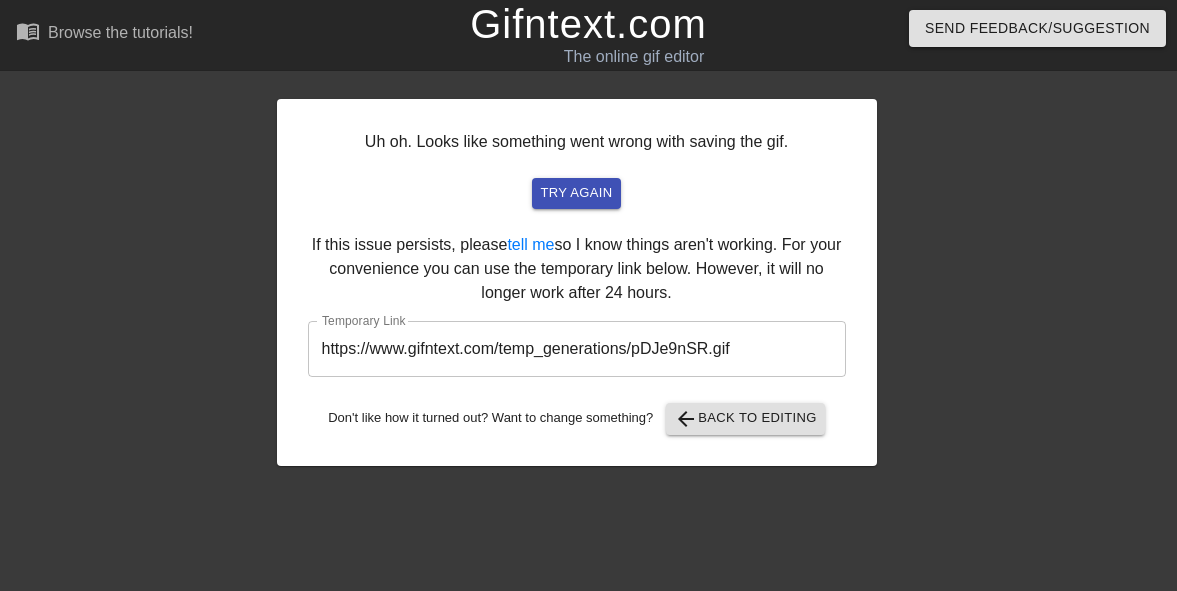 click on "https://www.gifntext.com/temp_generations/pDJe9nSR.gif" at bounding box center [577, 349] 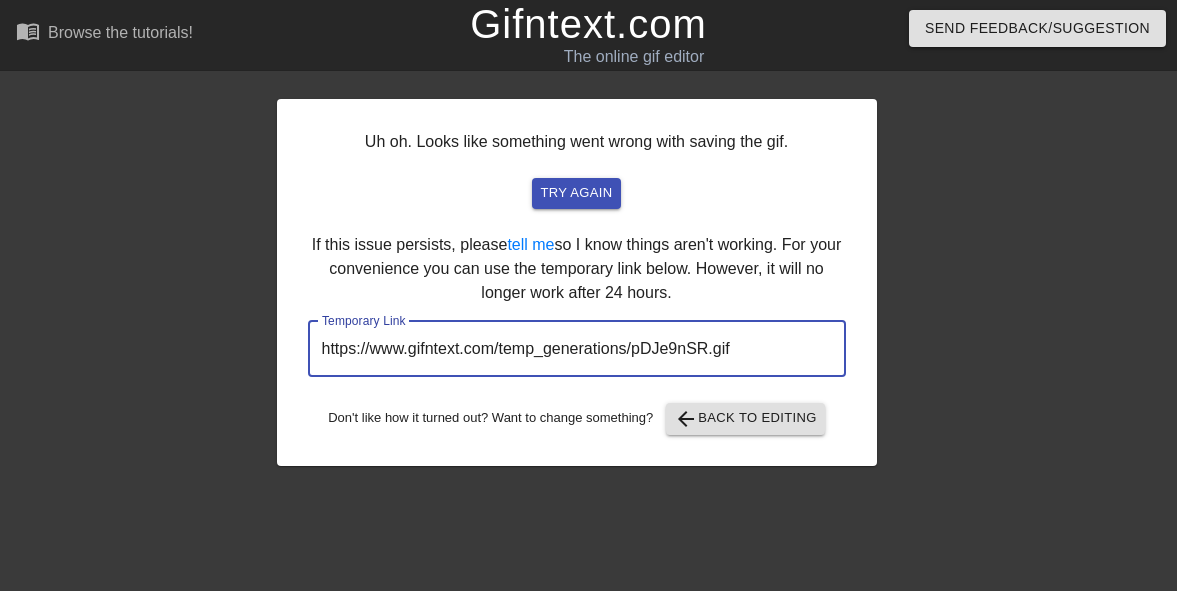 click on "https://www.gifntext.com/temp_generations/pDJe9nSR.gif" at bounding box center [577, 349] 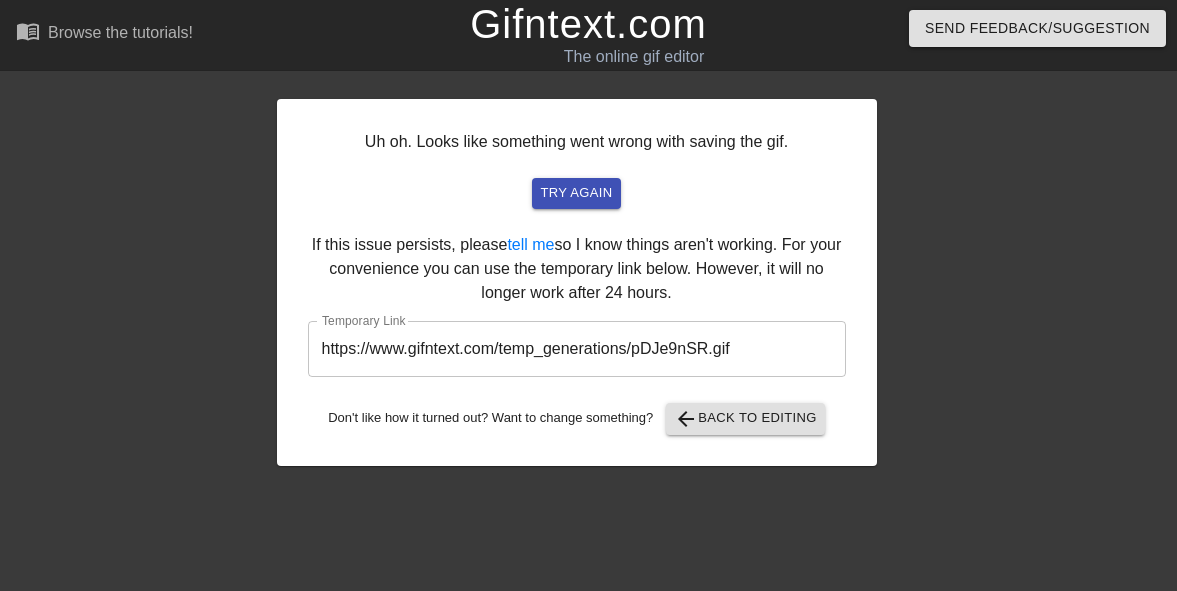 click on "Gifntext.com" at bounding box center (588, 24) 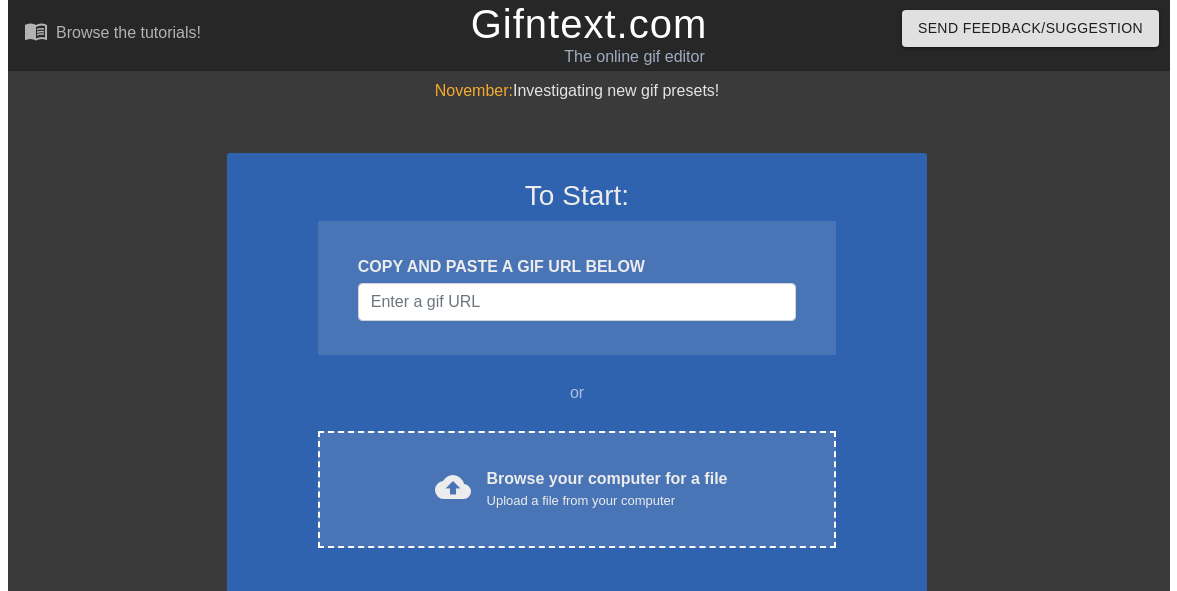 scroll, scrollTop: 0, scrollLeft: 0, axis: both 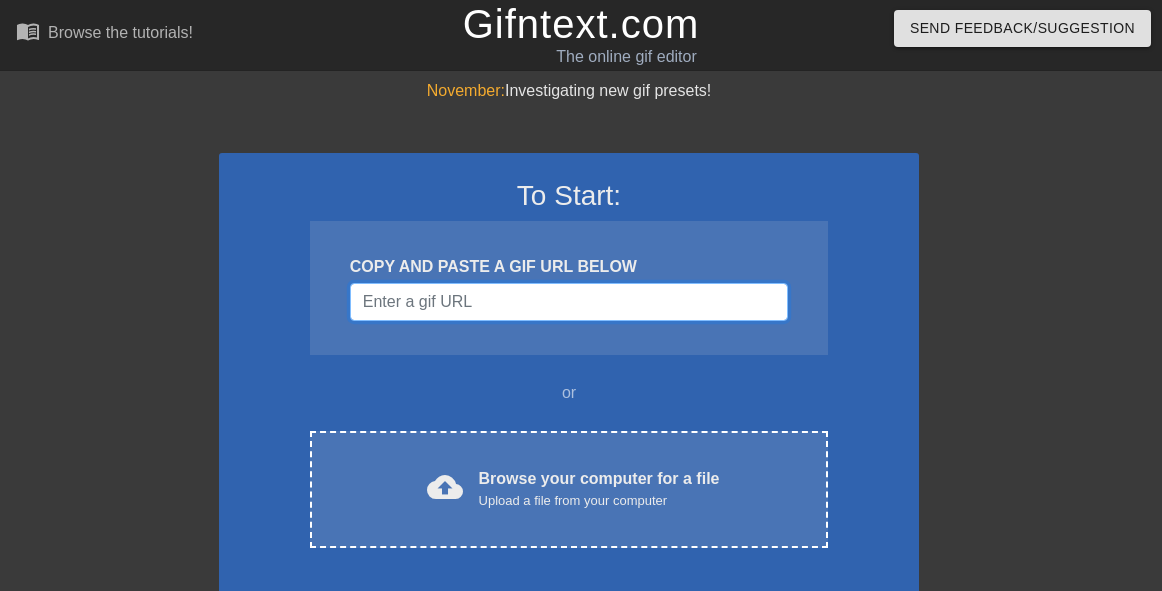 click at bounding box center (569, 302) 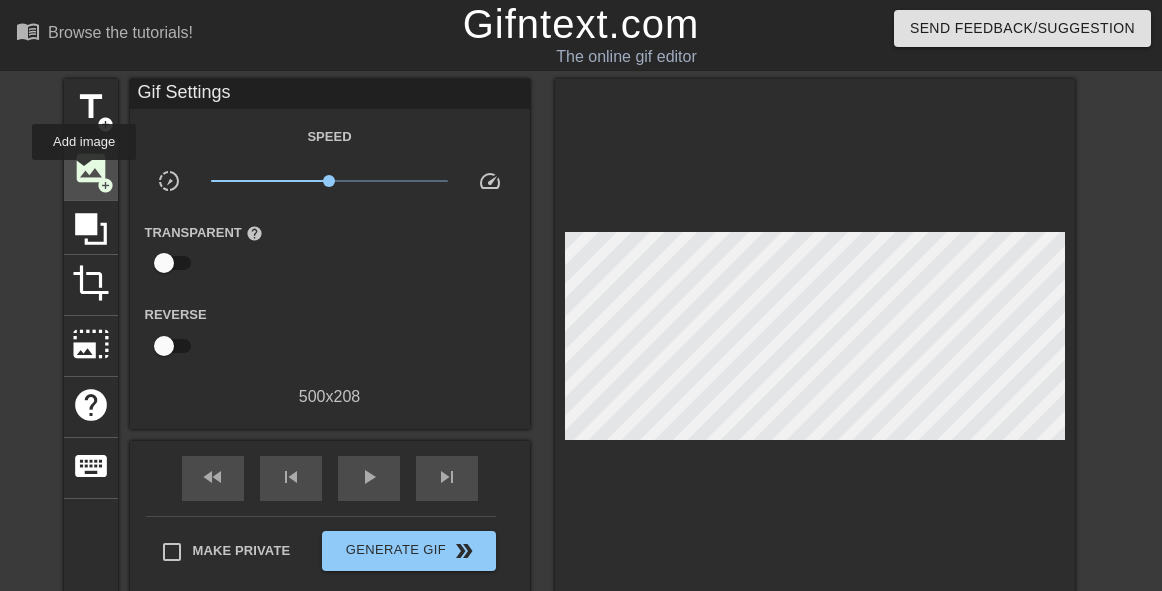 click on "image" at bounding box center (91, 168) 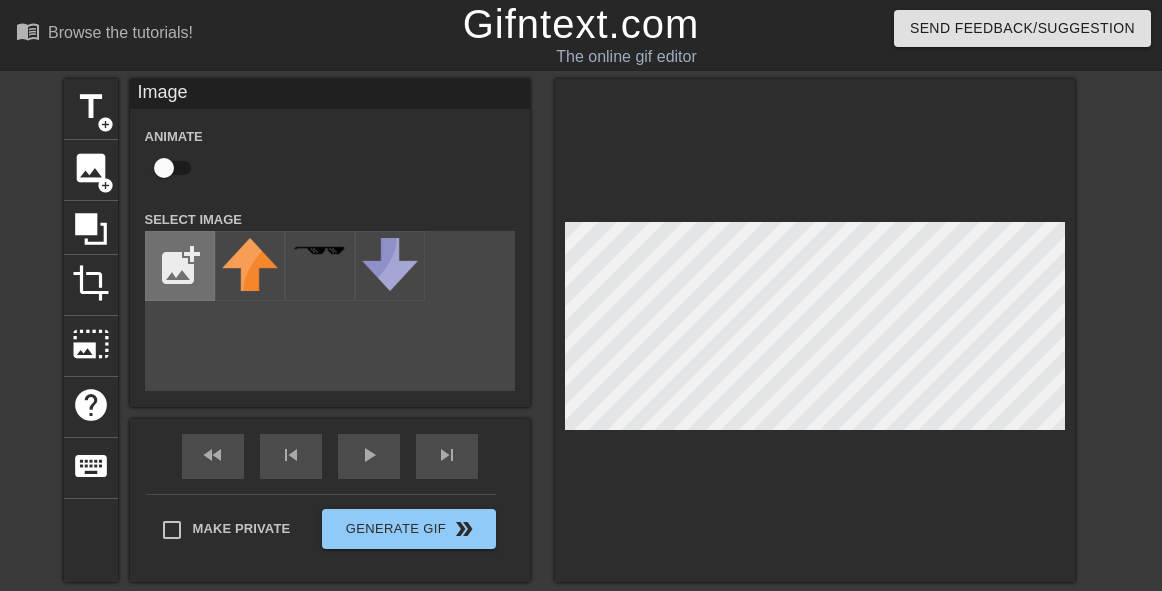 drag, startPoint x: 195, startPoint y: 272, endPoint x: 205, endPoint y: 264, distance: 12.806249 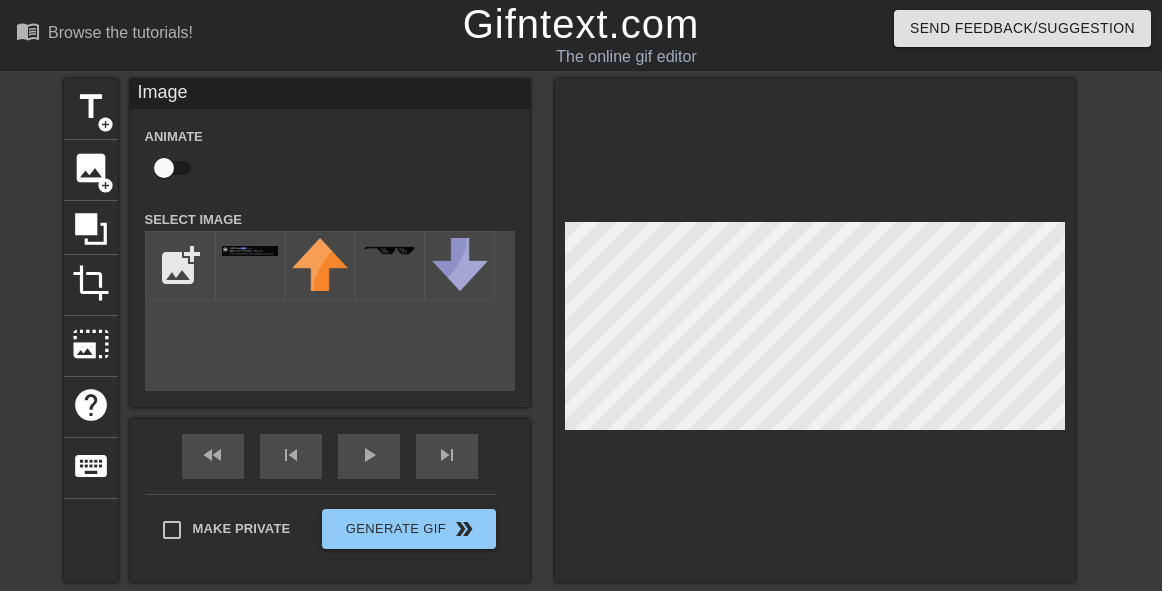 click on "title add_circle image add_circle crop photo_size_select_large help keyboard Image Animate Select Image add_photo_alternate fast_rewind skip_previous play_arrow skip_next Make Private Generate Gif double_arrow" at bounding box center [569, 330] 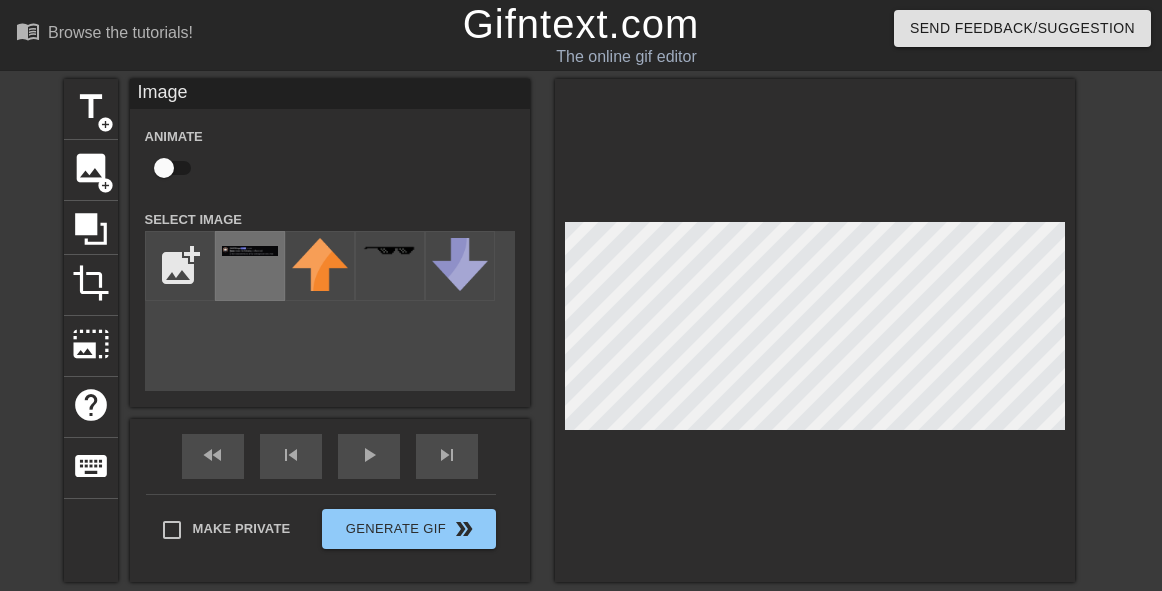 click at bounding box center (250, 266) 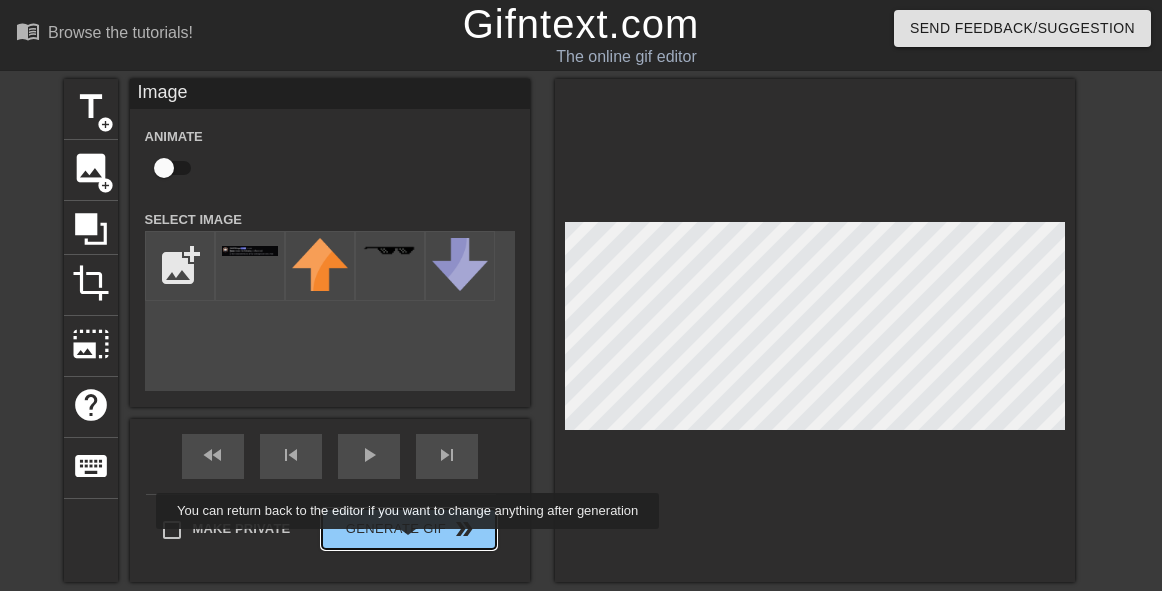 click on "Generate Gif double_arrow" at bounding box center [408, 529] 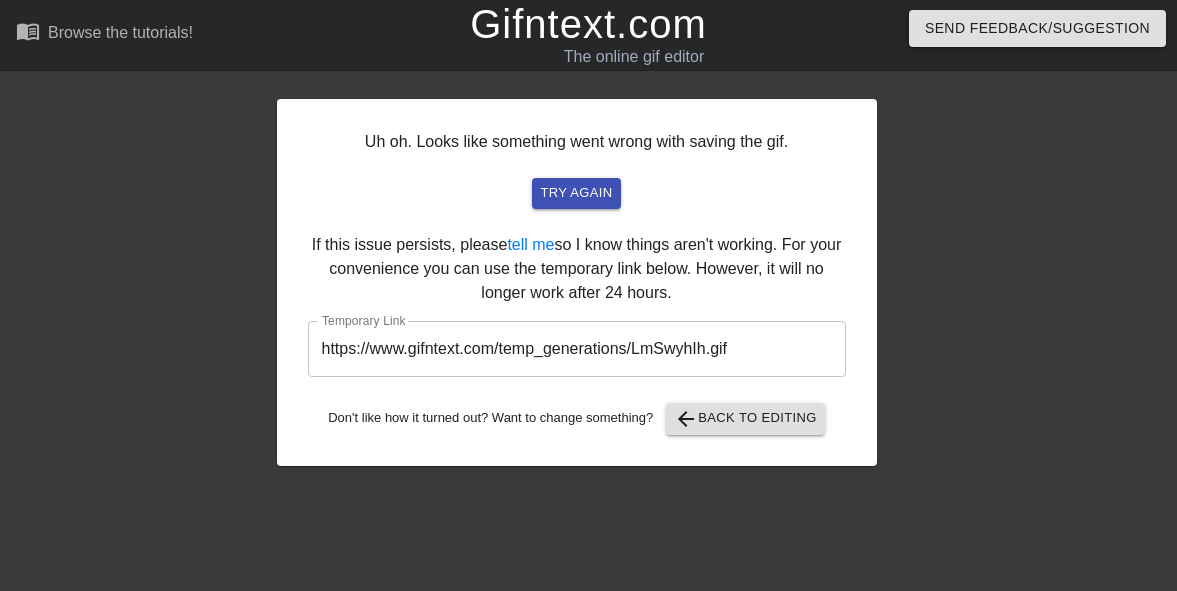 click on "https://www.gifntext.com/temp_generations/LmSwyhIh.gif" at bounding box center (577, 349) 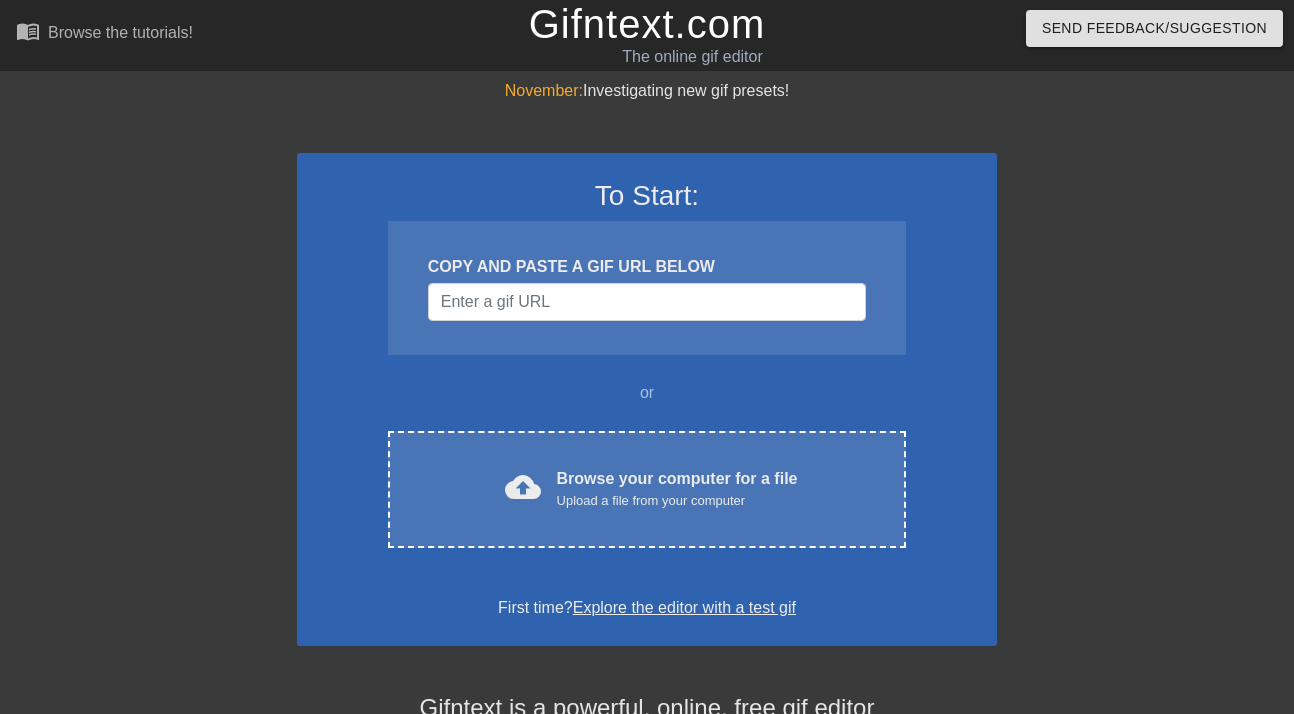 scroll, scrollTop: 0, scrollLeft: 0, axis: both 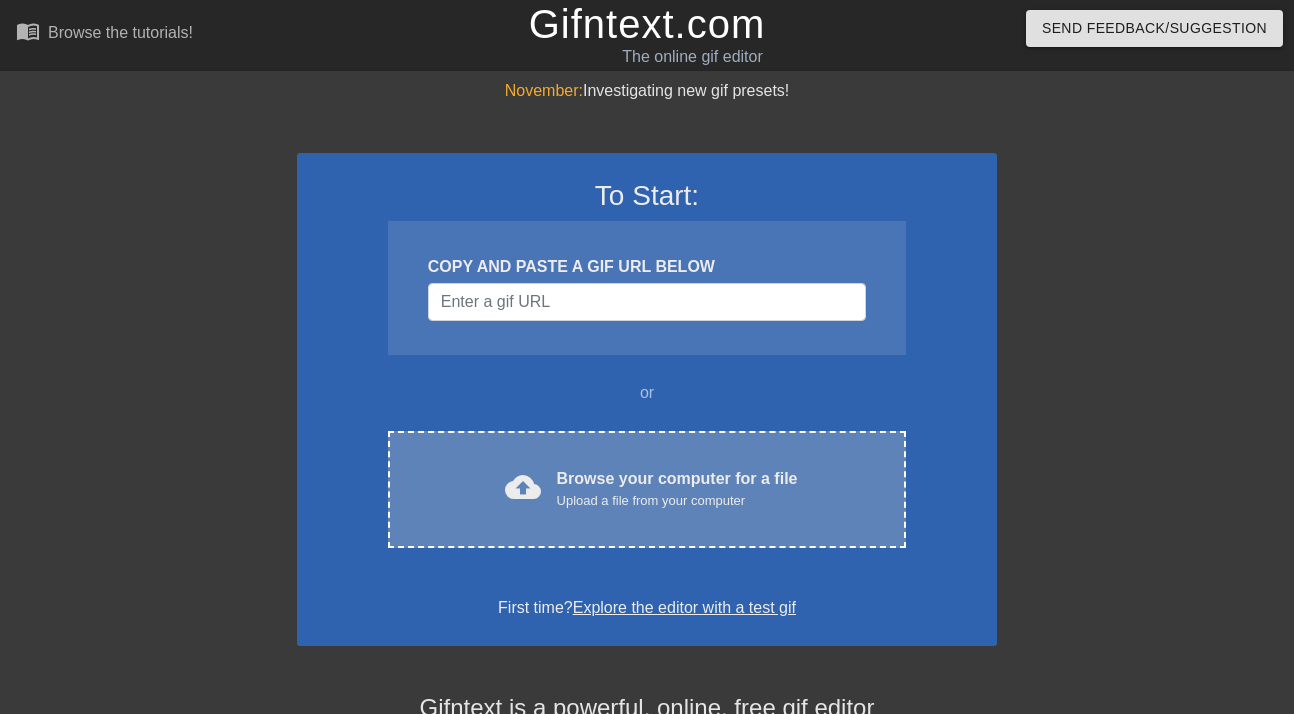 click on "Browse your computer for a file Upload a file from your computer" at bounding box center [677, 489] 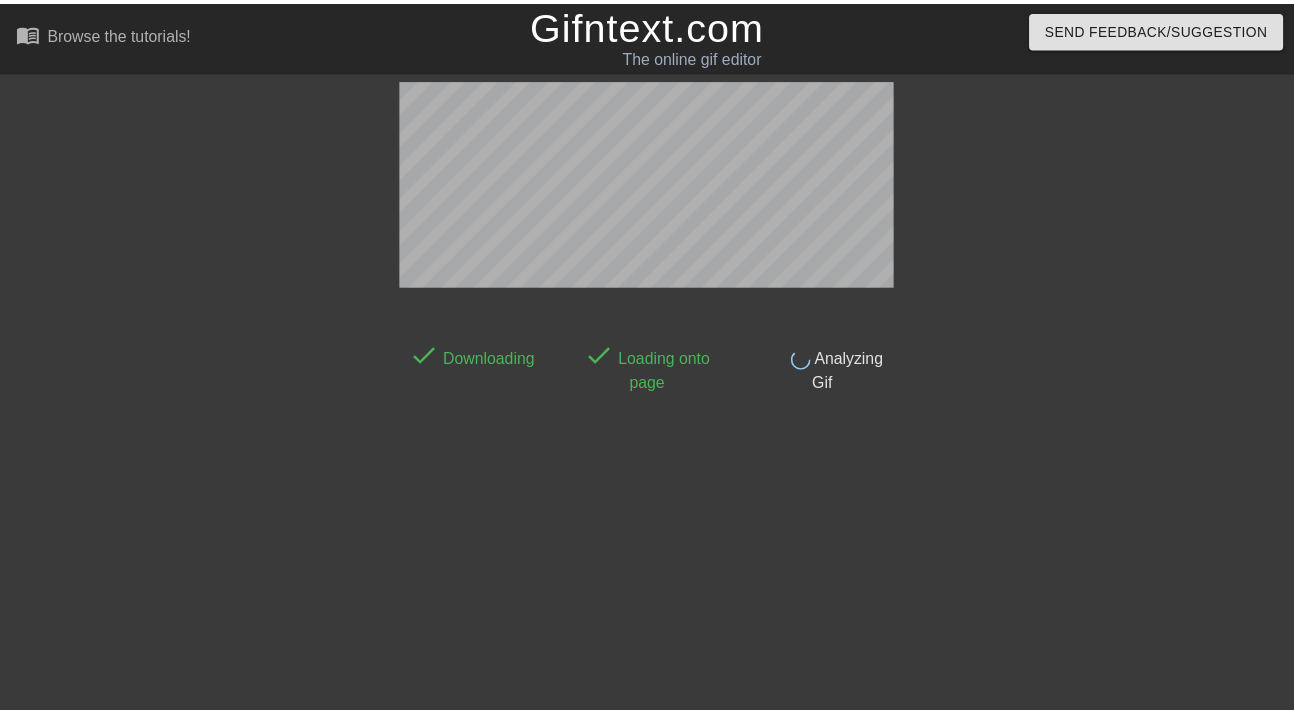 scroll, scrollTop: 49, scrollLeft: 0, axis: vertical 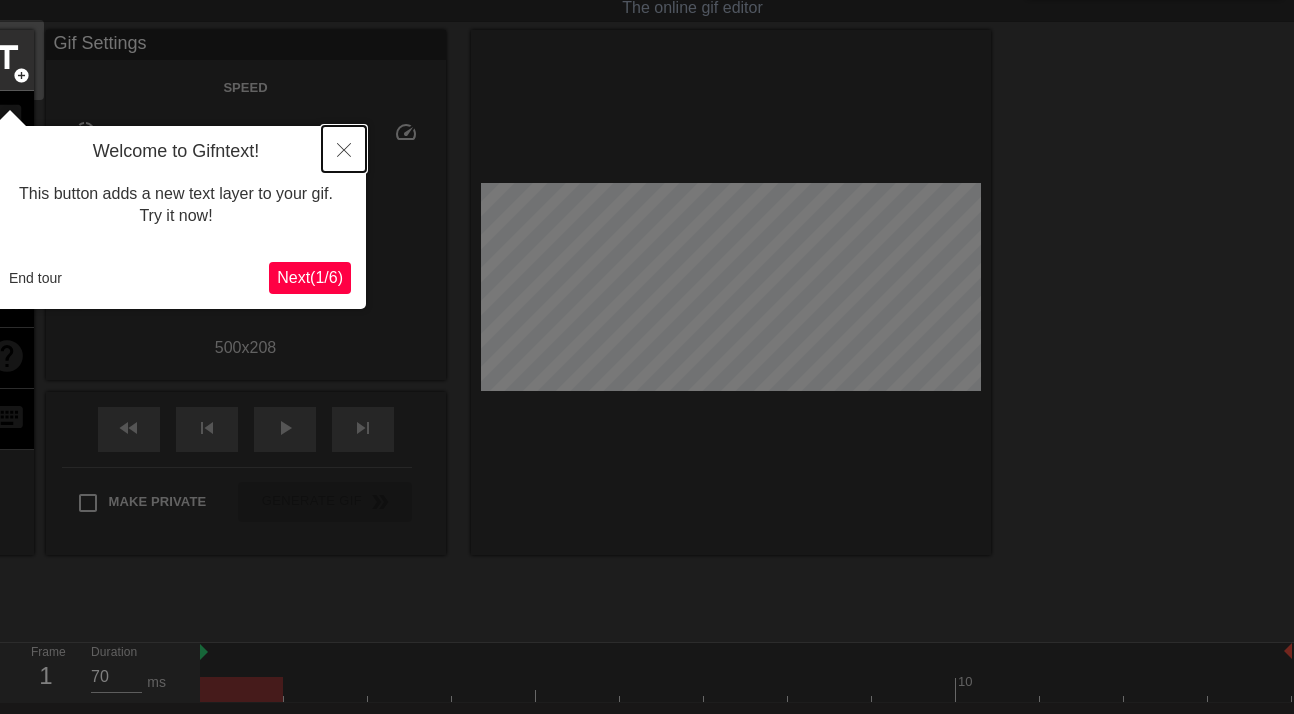 click 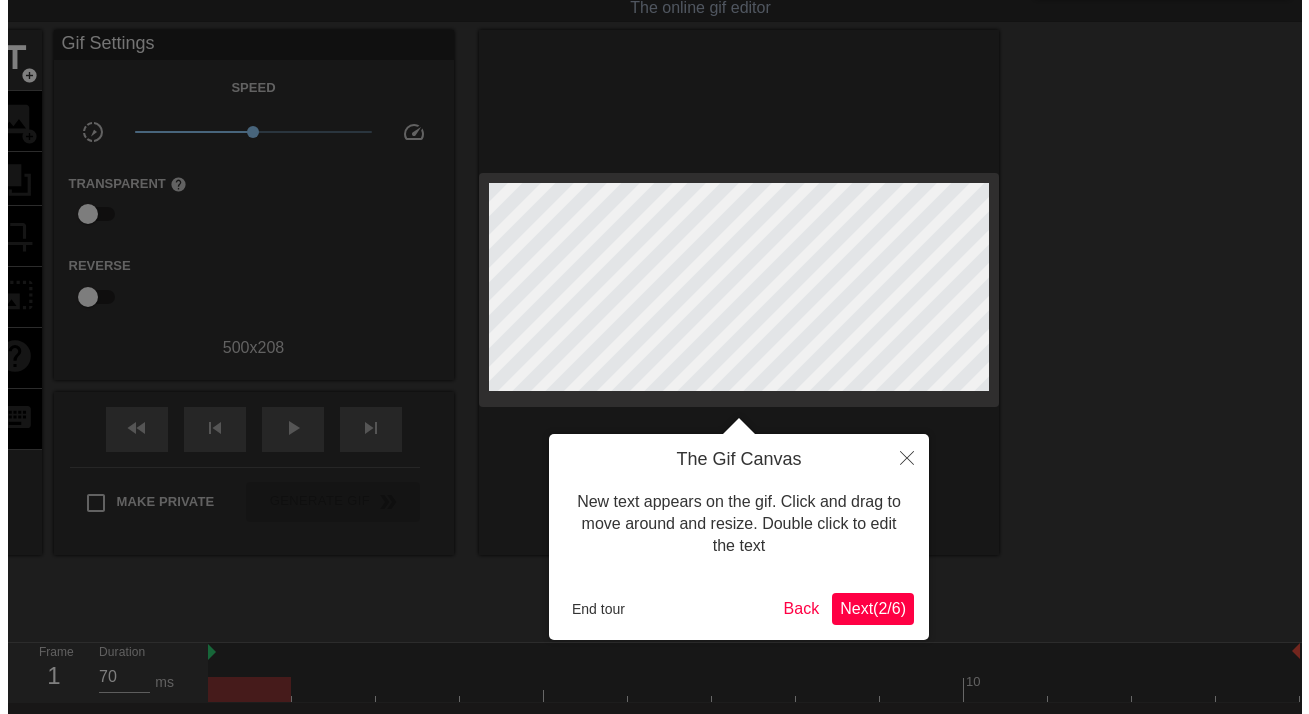scroll, scrollTop: 0, scrollLeft: 0, axis: both 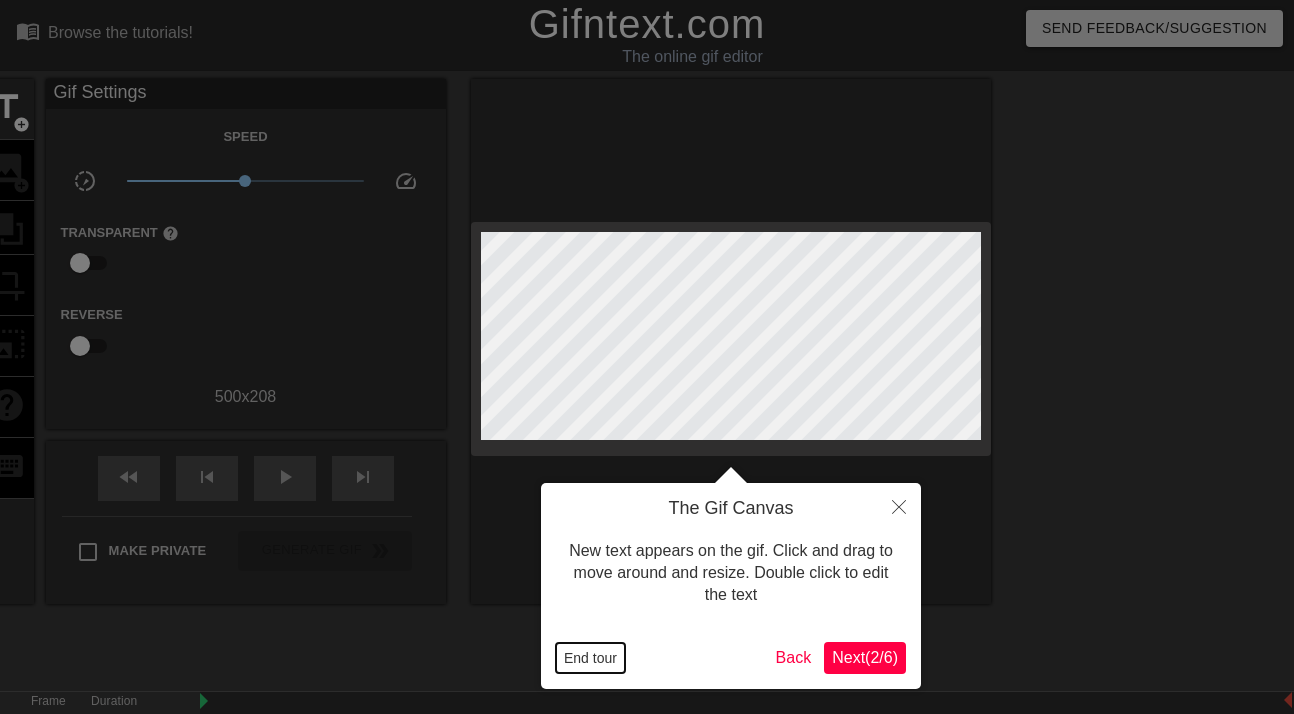 click on "End tour" at bounding box center [590, 658] 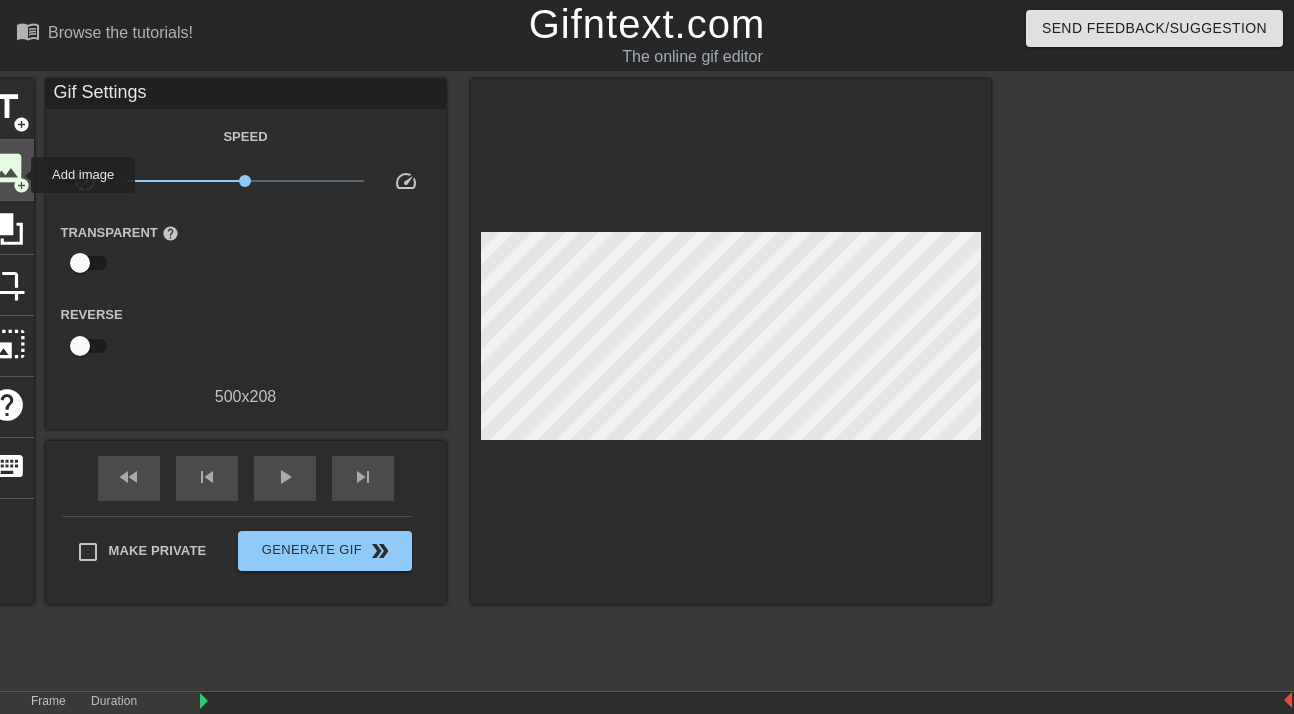 click on "add_circle" at bounding box center [21, 185] 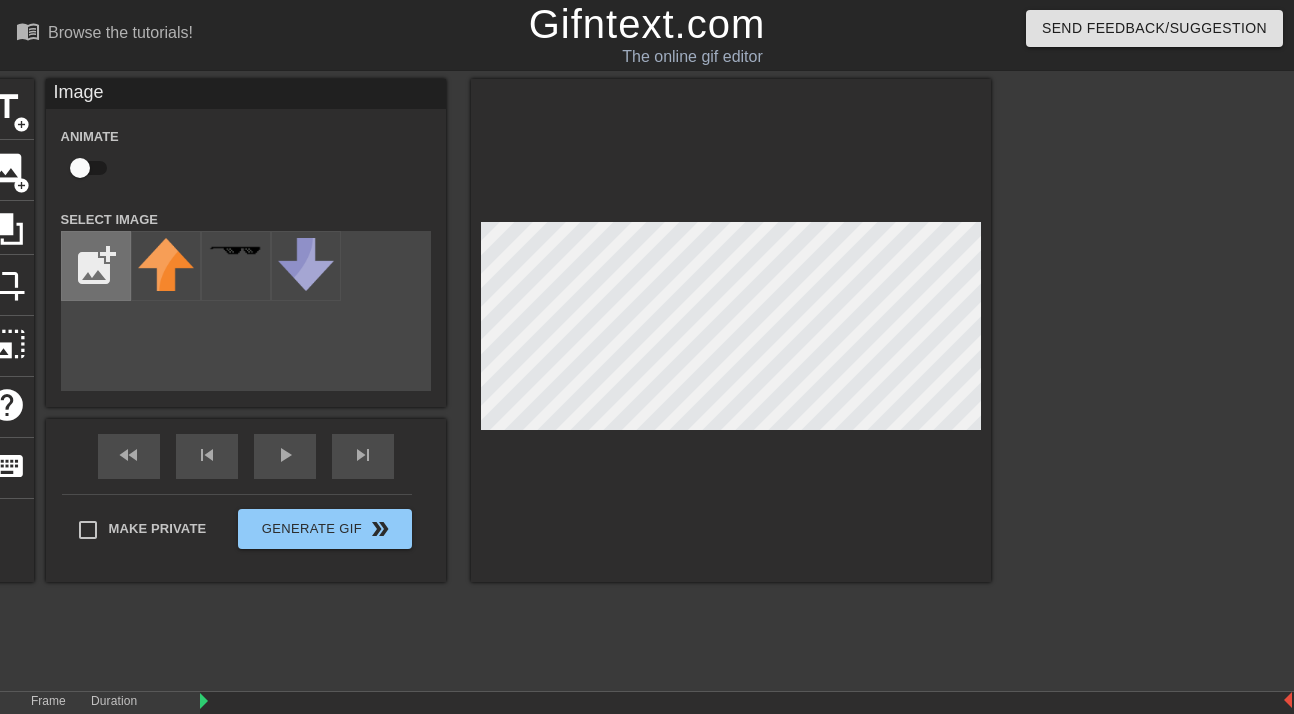 click at bounding box center [96, 266] 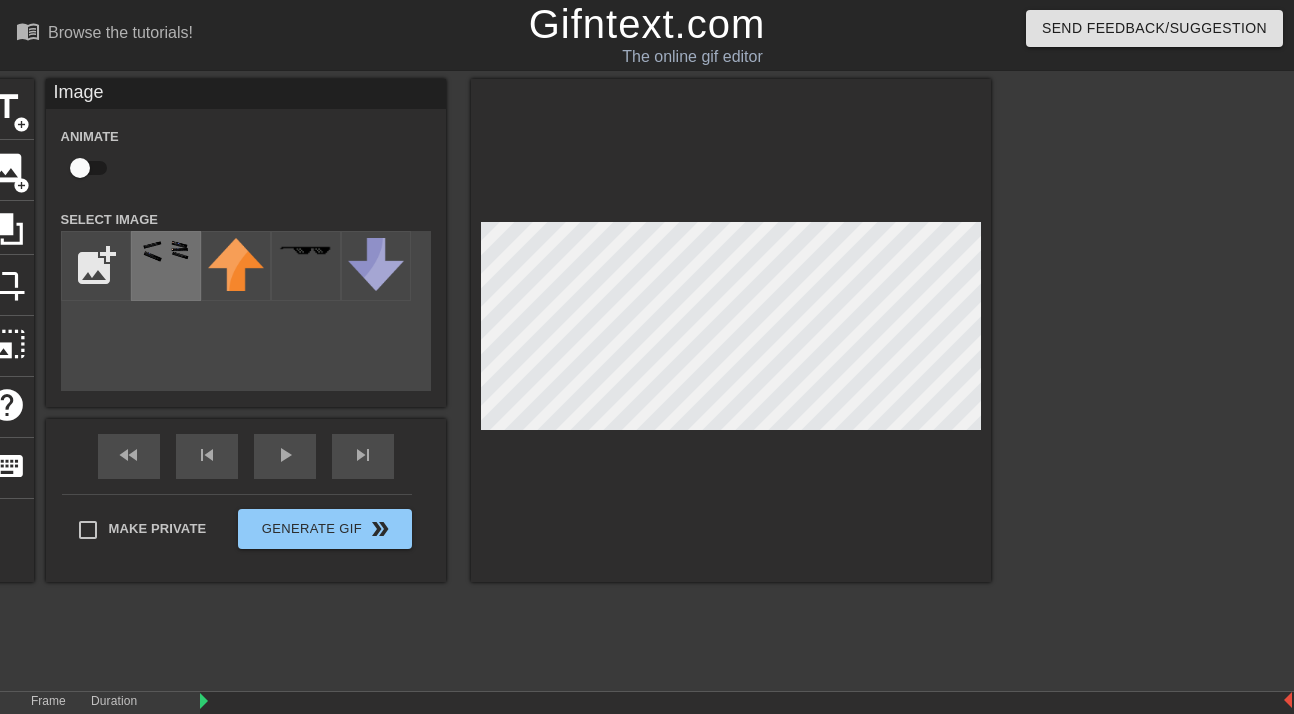 click at bounding box center [166, 251] 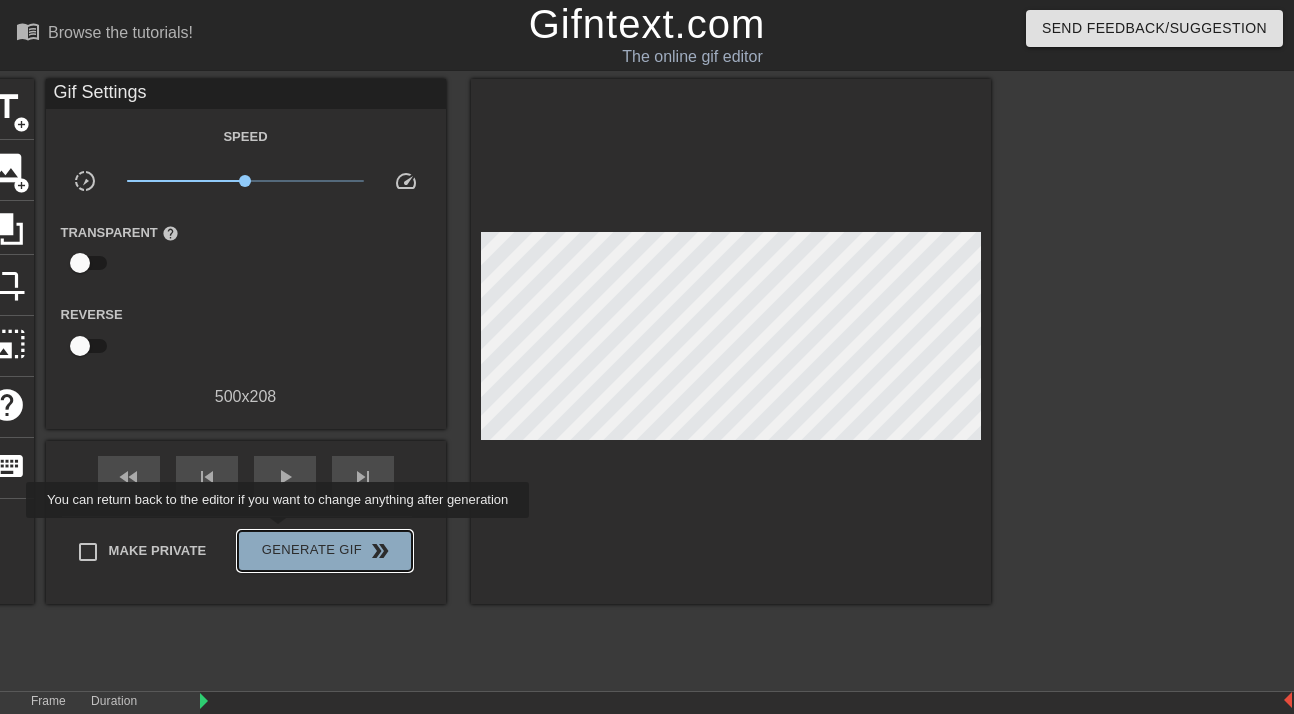 click on "Generate Gif double_arrow" at bounding box center [324, 551] 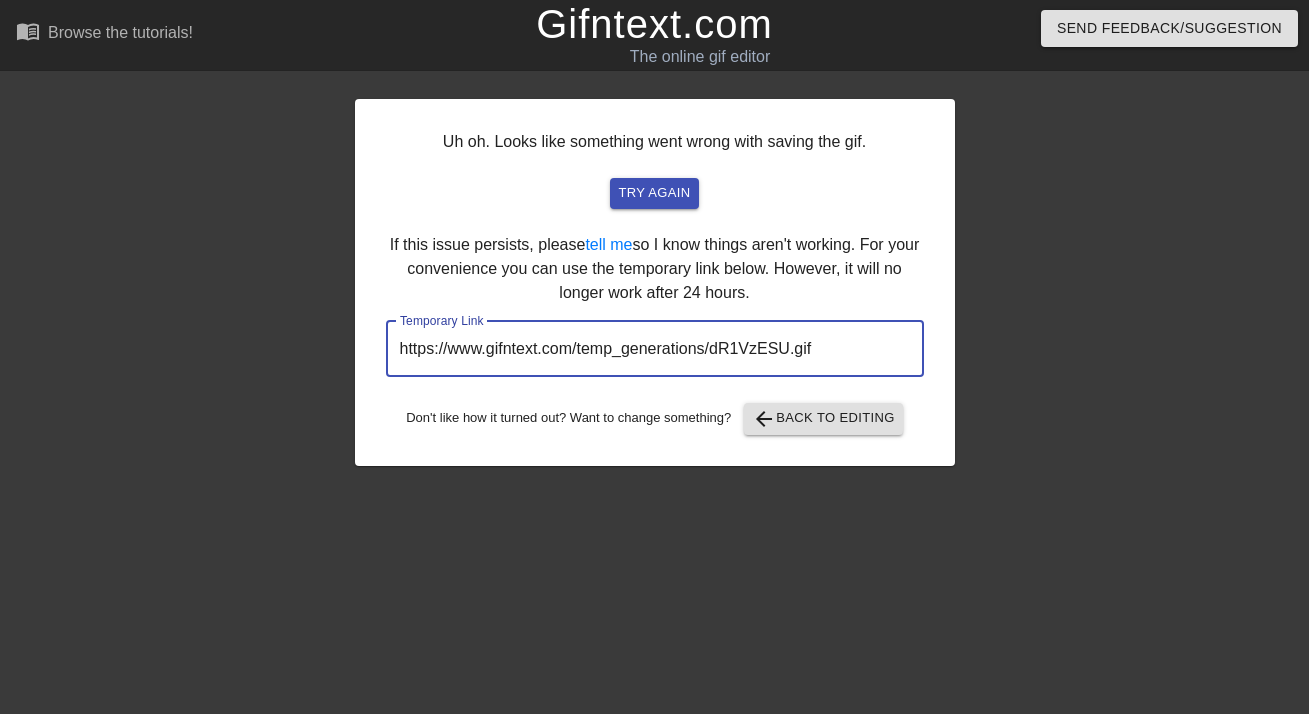 click on "https://www.gifntext.com/temp_generations/dR1VzESU.gif" at bounding box center (655, 349) 